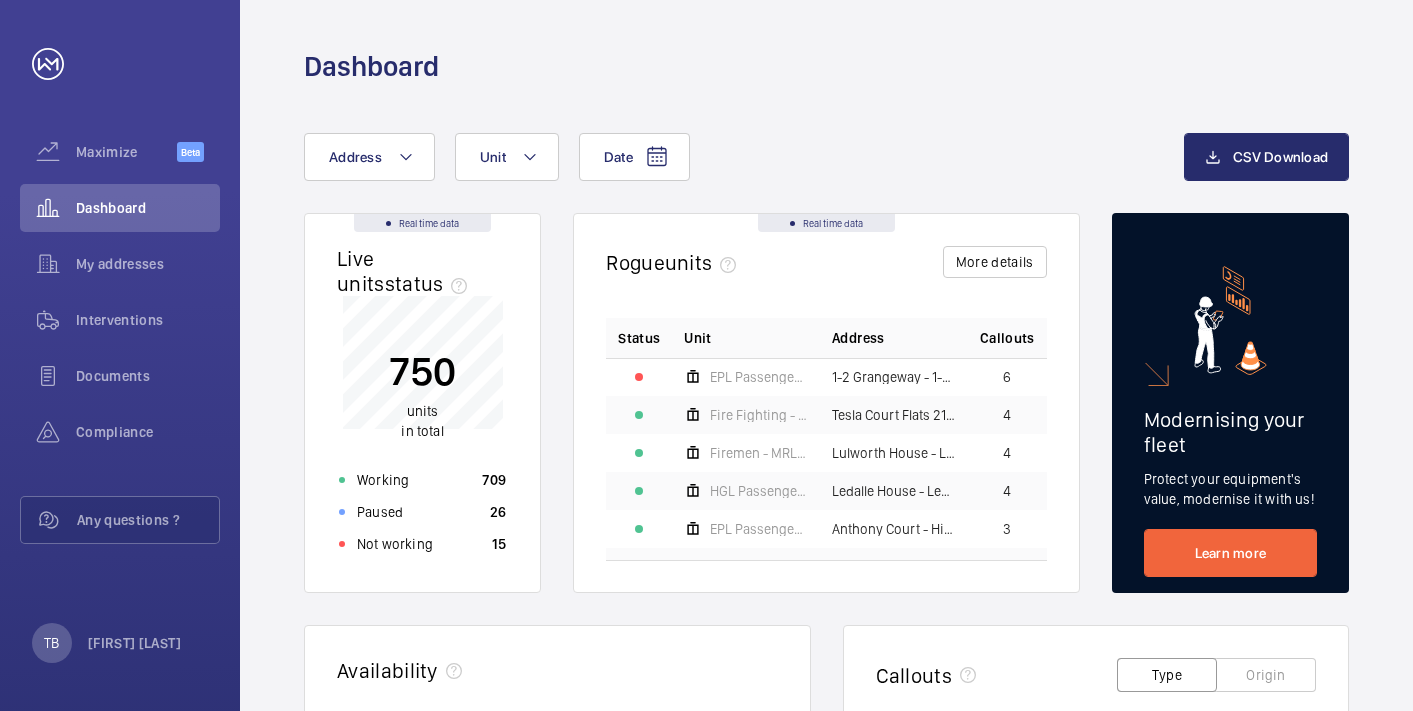scroll, scrollTop: 0, scrollLeft: 0, axis: both 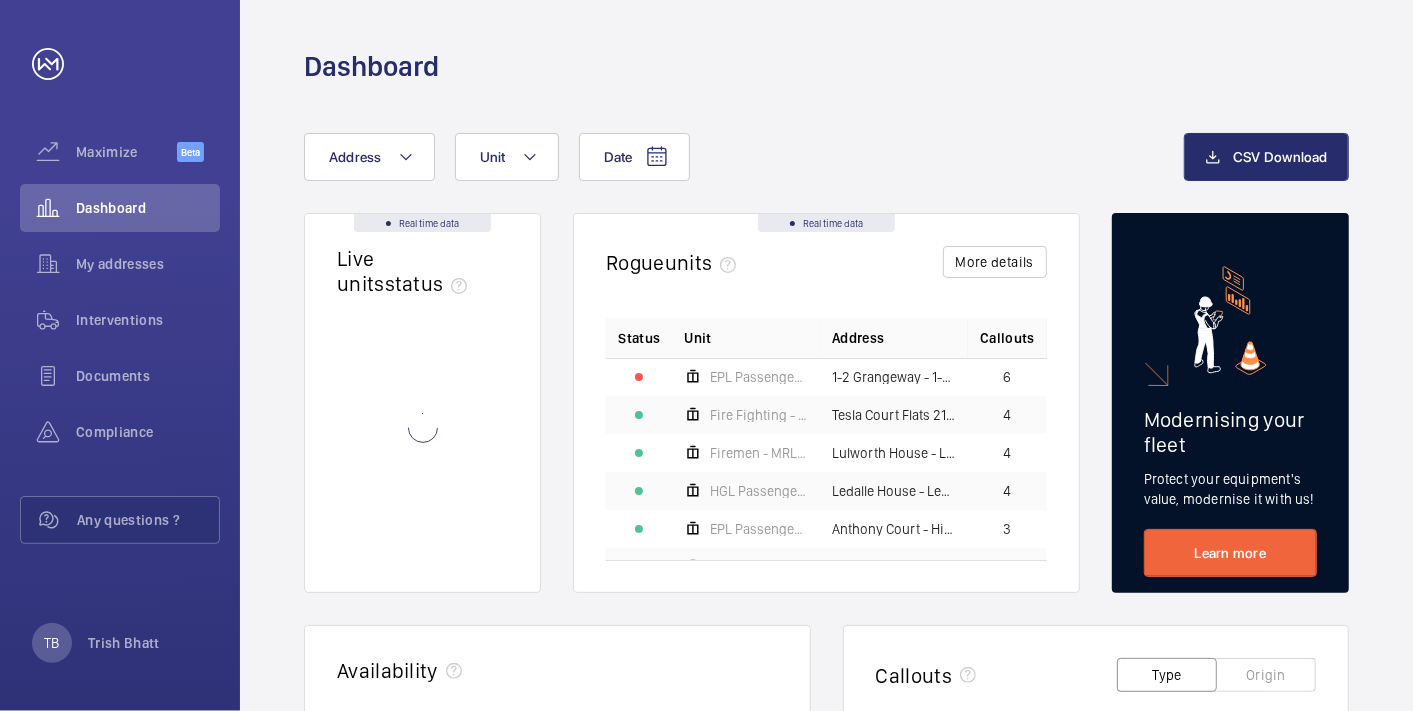 click 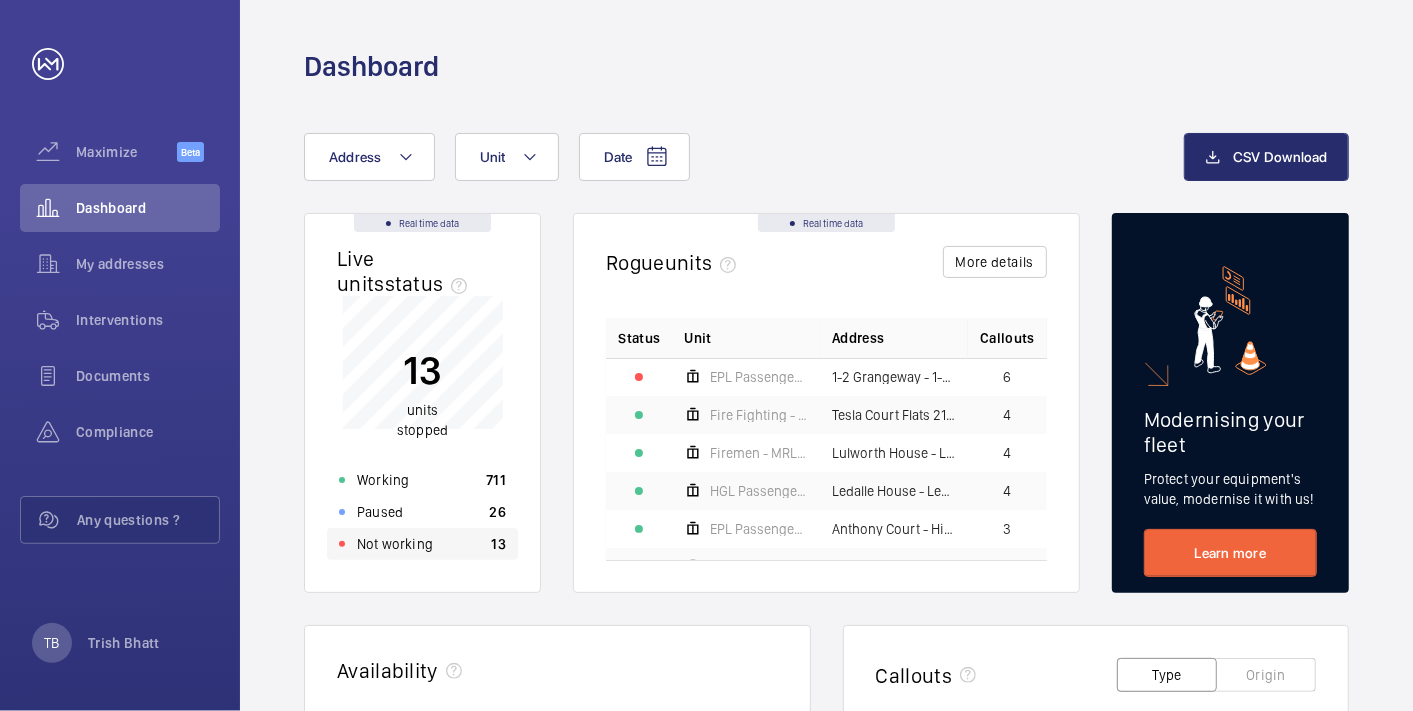click on "Not working 13" 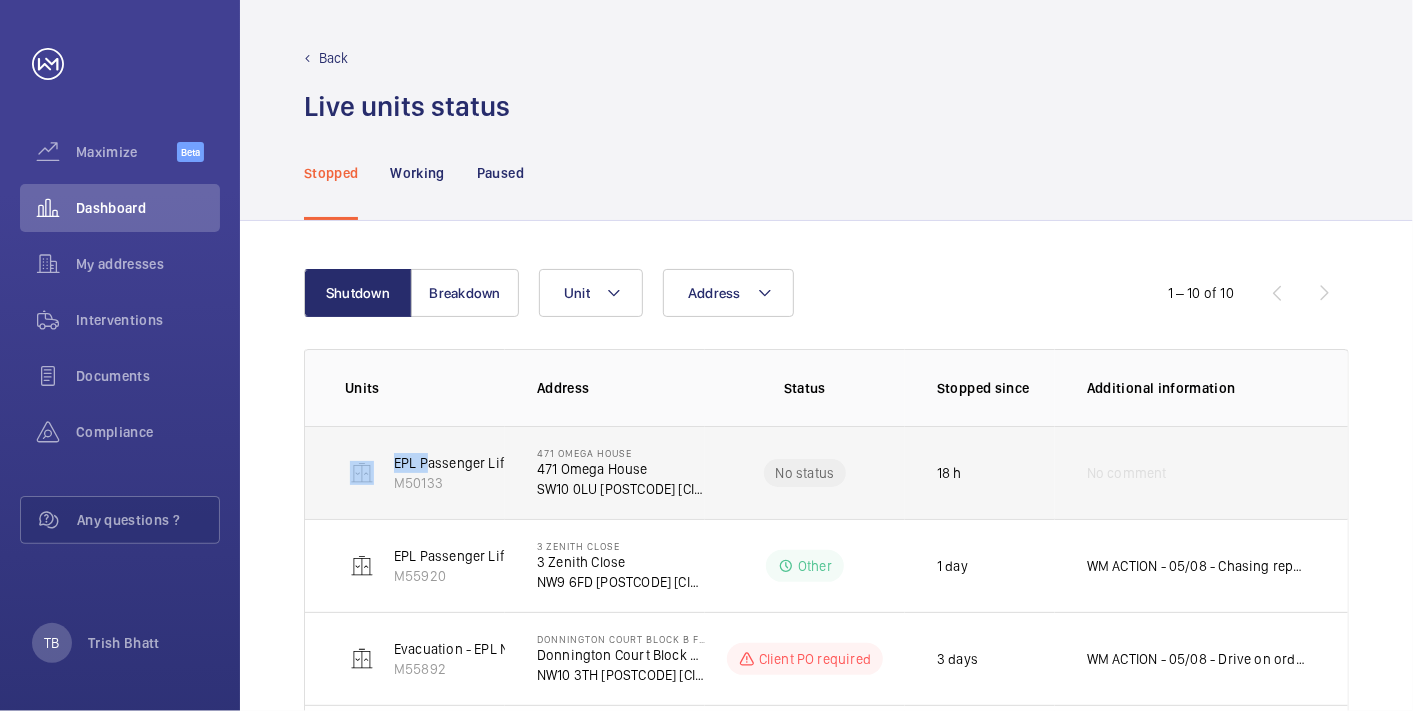 click on "EPL Passenger Lift   M50133" 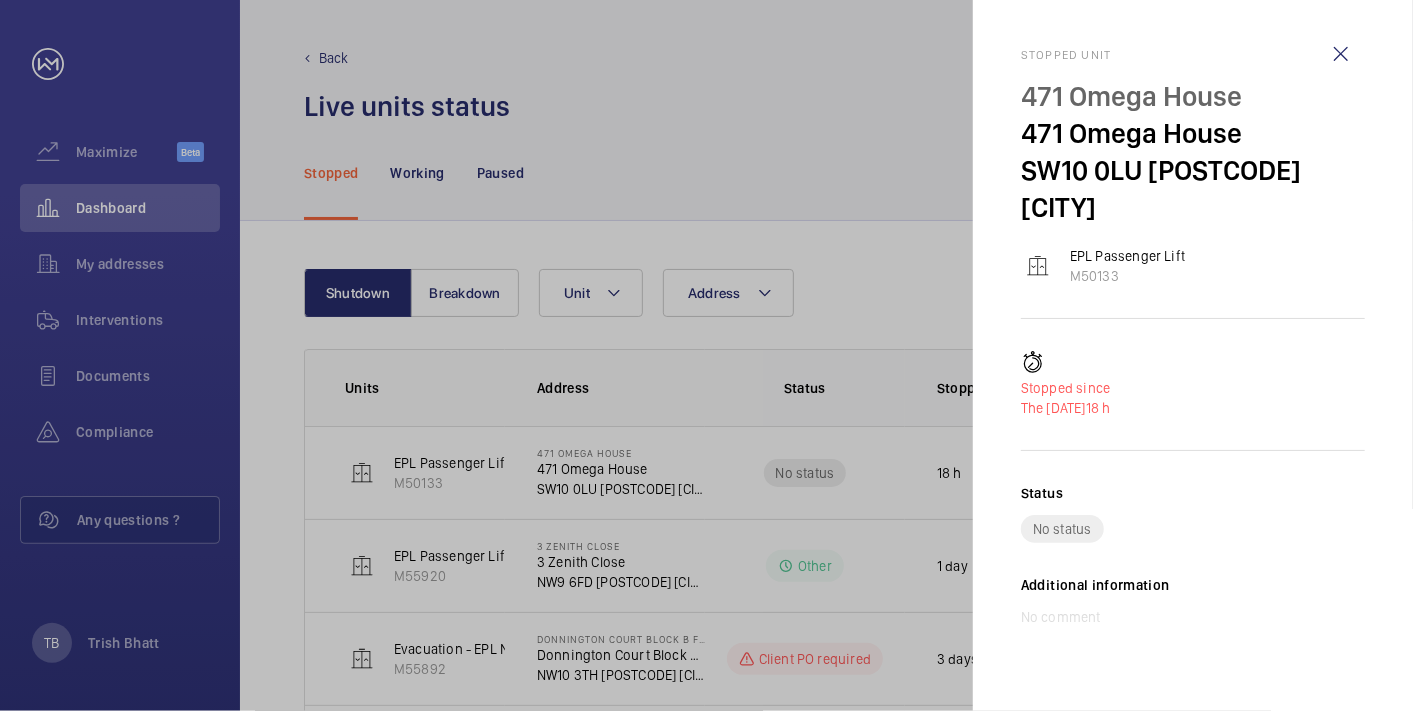 click 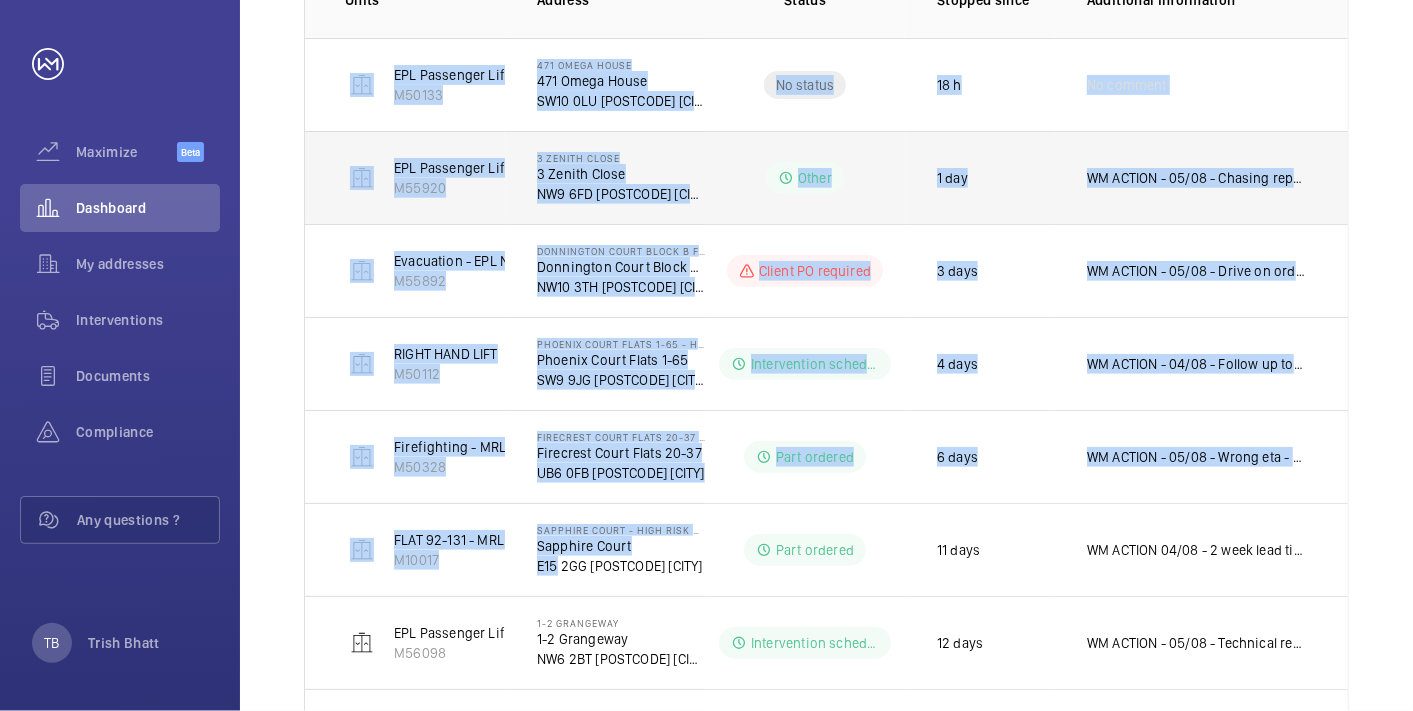 scroll, scrollTop: 688, scrollLeft: 0, axis: vertical 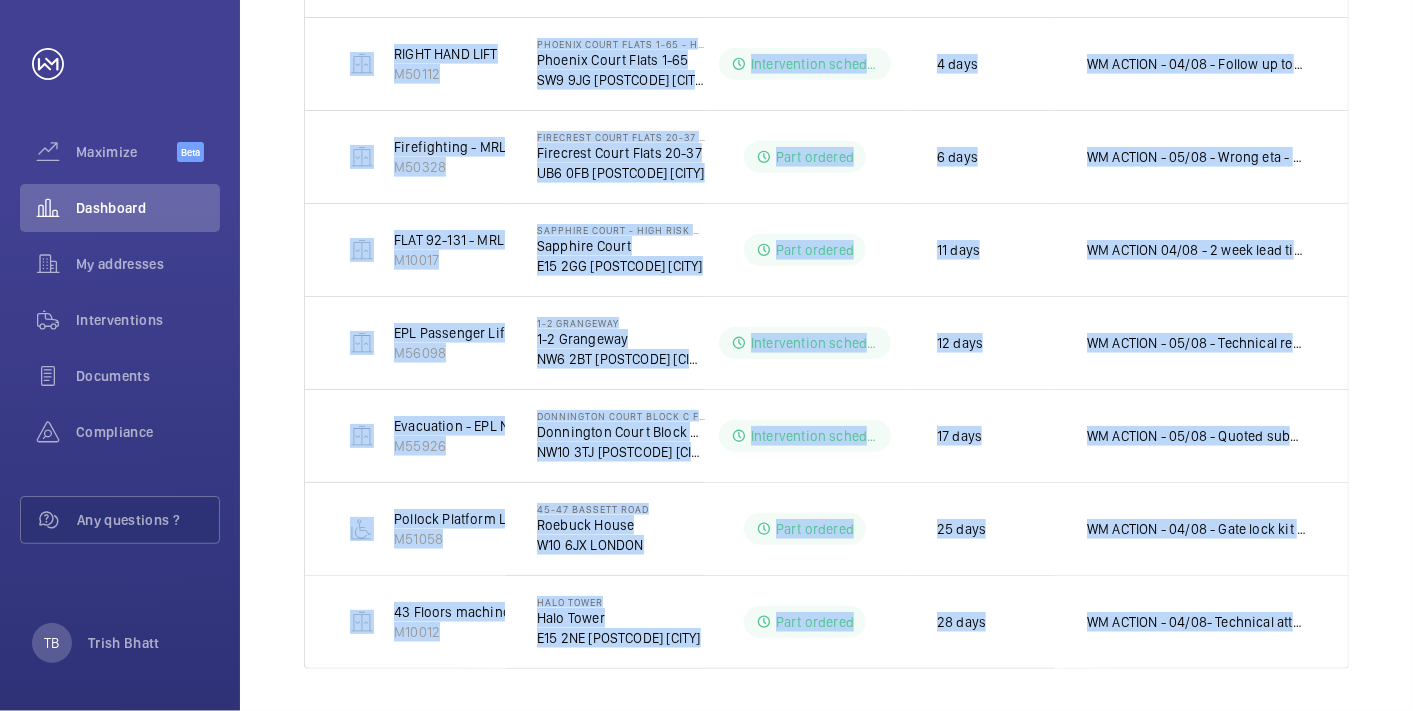 drag, startPoint x: 478, startPoint y: 514, endPoint x: 1310, endPoint y: 683, distance: 848.9906 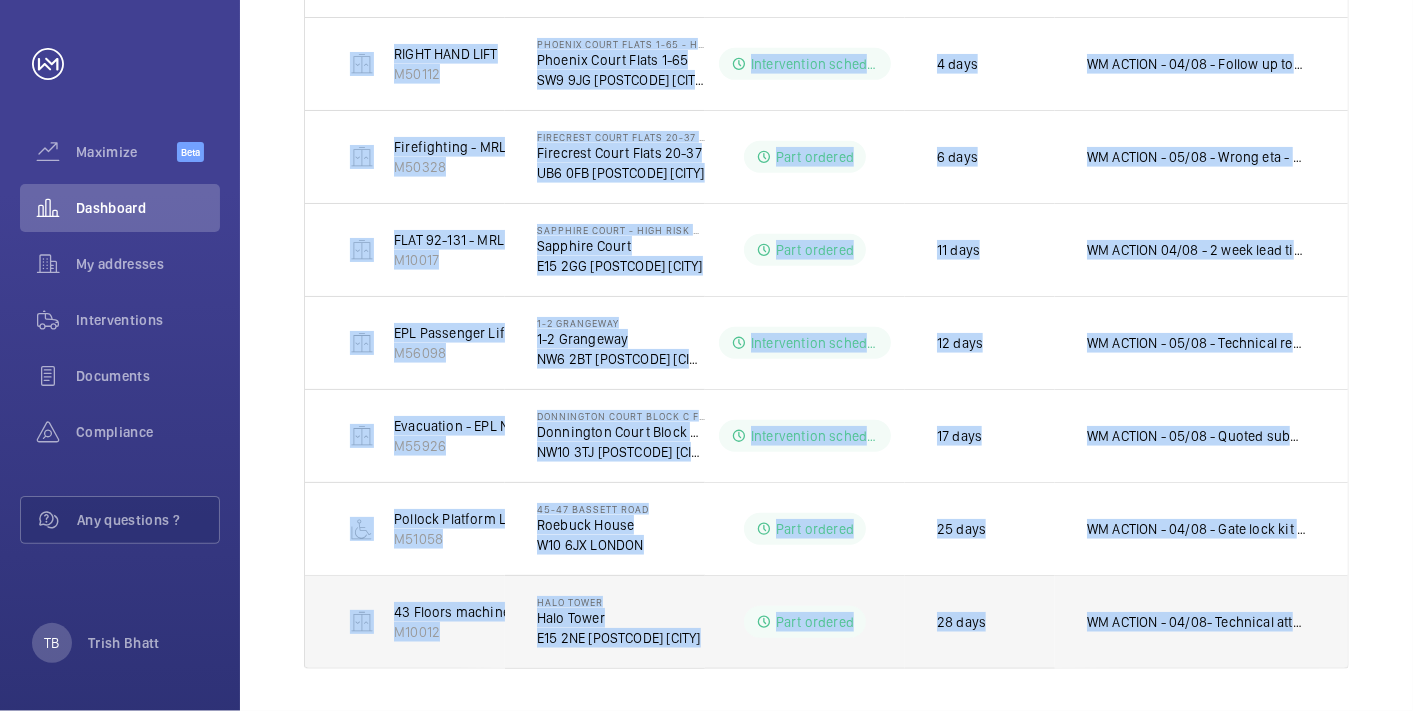 copy on "EPL Passenger Lift   M50133   471 Omega House   471 Omega House   SW10 0LU [POSTCODE] [CITY]  No status  18 h  No comment  EPL Passenger Lift   M55920   3 Zenith Close   3 Zenith Close   NW9 6FD [POSTCODE] [CITY]  Other 1 day  WM ACTION - 05/08 - Chasing repair department for follow up
04/08 - Attended site bearings under car are making grinding noise need to be
reversed tackled and removed for fabricators to repair   Evacuation - EPL No 2 Flats 22-44 Block B   M55892   Donnington Court Block B Flats 22-44 - High Risk Building   Donnington Court Block B Flats 22-44   NW10 3TH [POSTCODE] [CITY]  Client PO required  3 days  WM ACTION - 05/08 - Drive on order 3-5 working days
04/08 - Quote accepted, arranging labour and materials
CLIENT ACTION - 04/08 - Quote sent for pit pump out    RIGHT HAND LIFT   M50112   Phoenix Court Flats 1-65 - High Risk Building   Phoenix Court Flats 1-65   SW9 9JG [POSTCODE] [CITY]  Intervention scheduled  4 days  WM ACTION - 04/08 - Follow up today   Firefighting - MRL Passenger Lift   M50328   Firecrest Court Flats 20-37 ..." 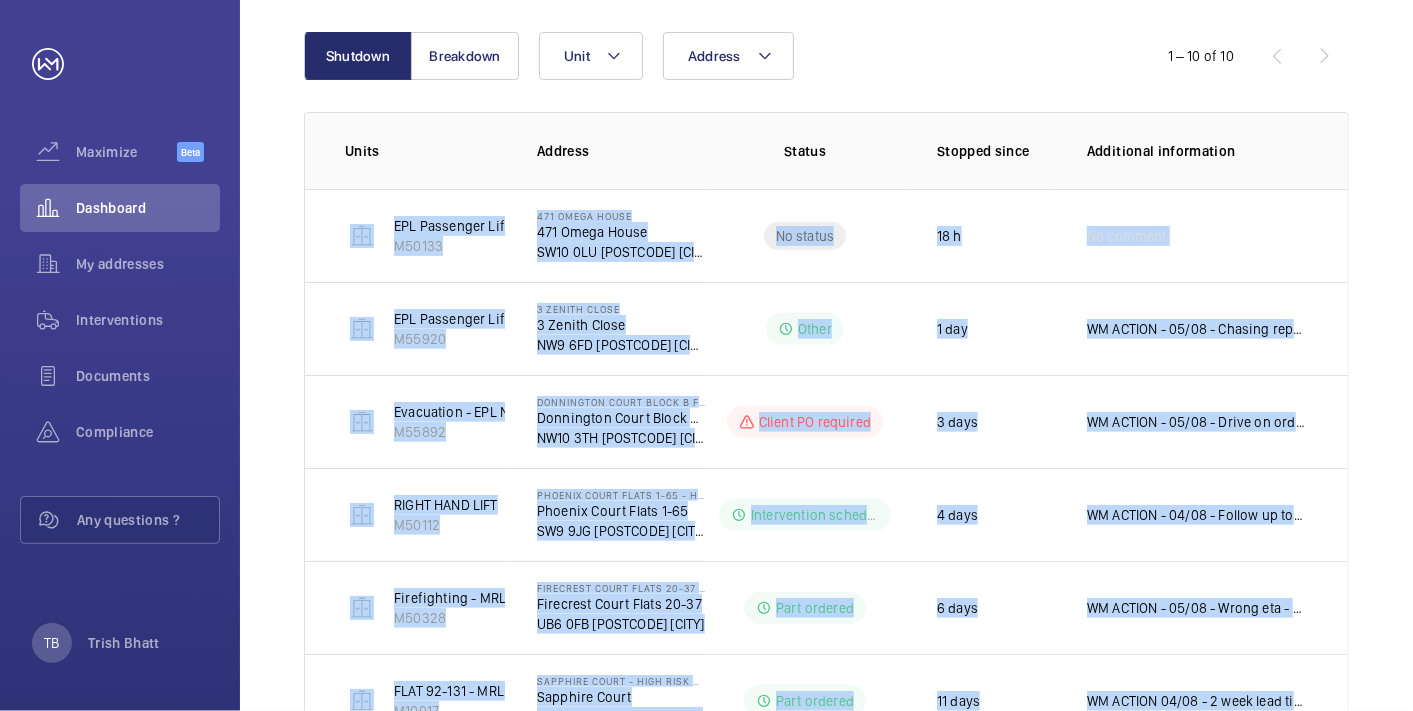 scroll, scrollTop: 0, scrollLeft: 0, axis: both 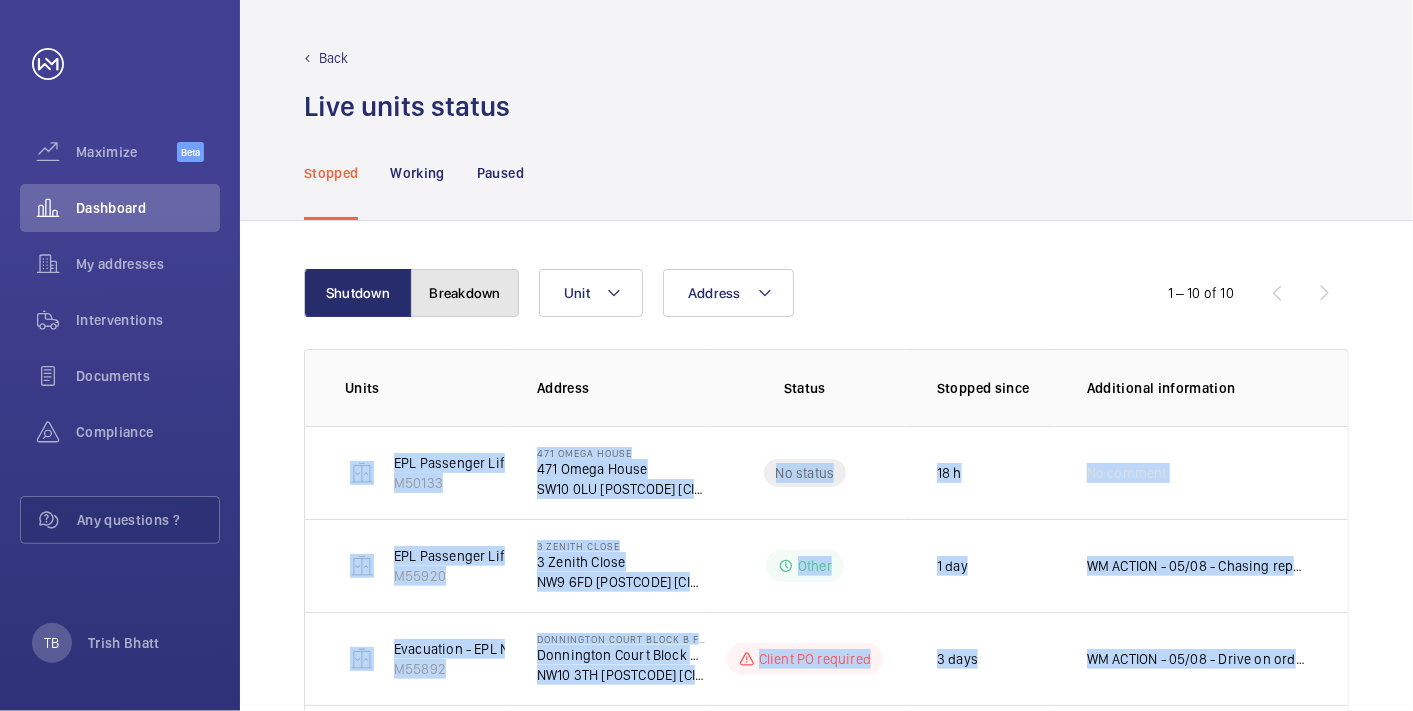 click on "Breakdown" 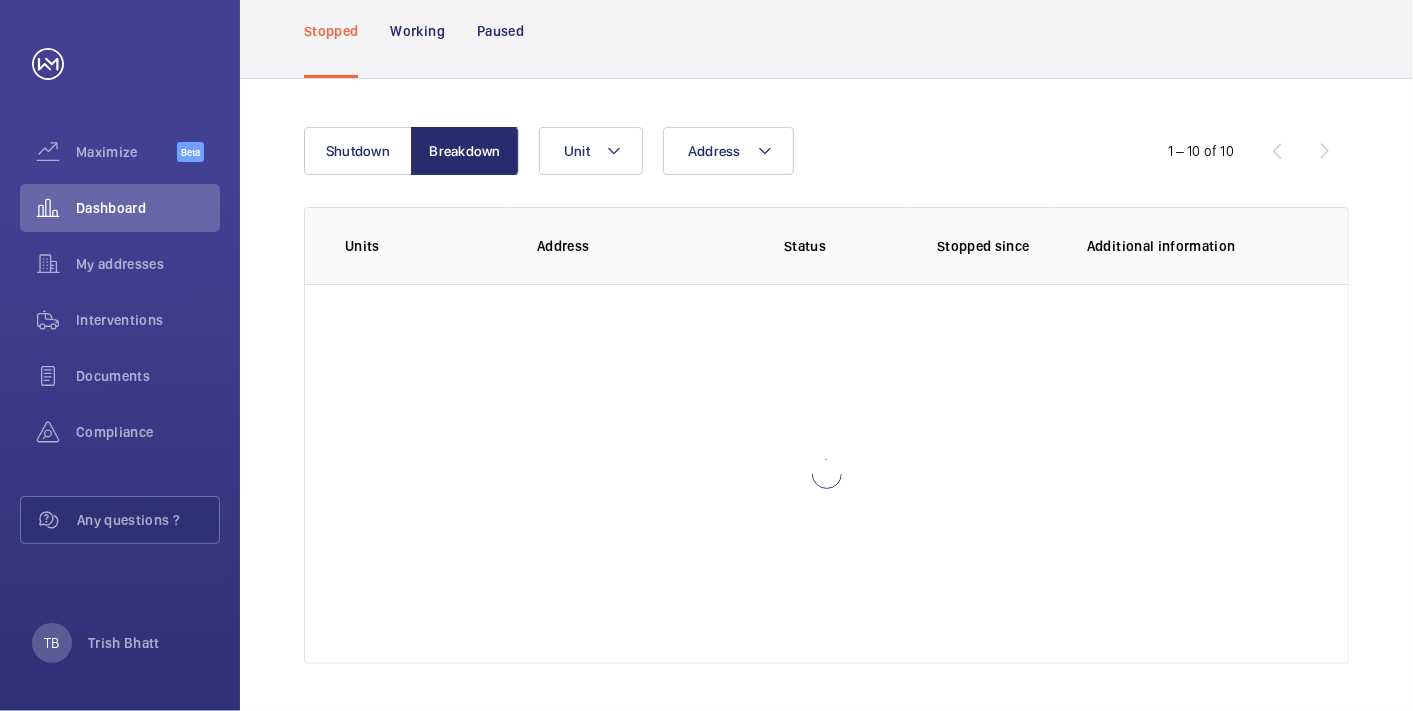 scroll, scrollTop: 0, scrollLeft: 0, axis: both 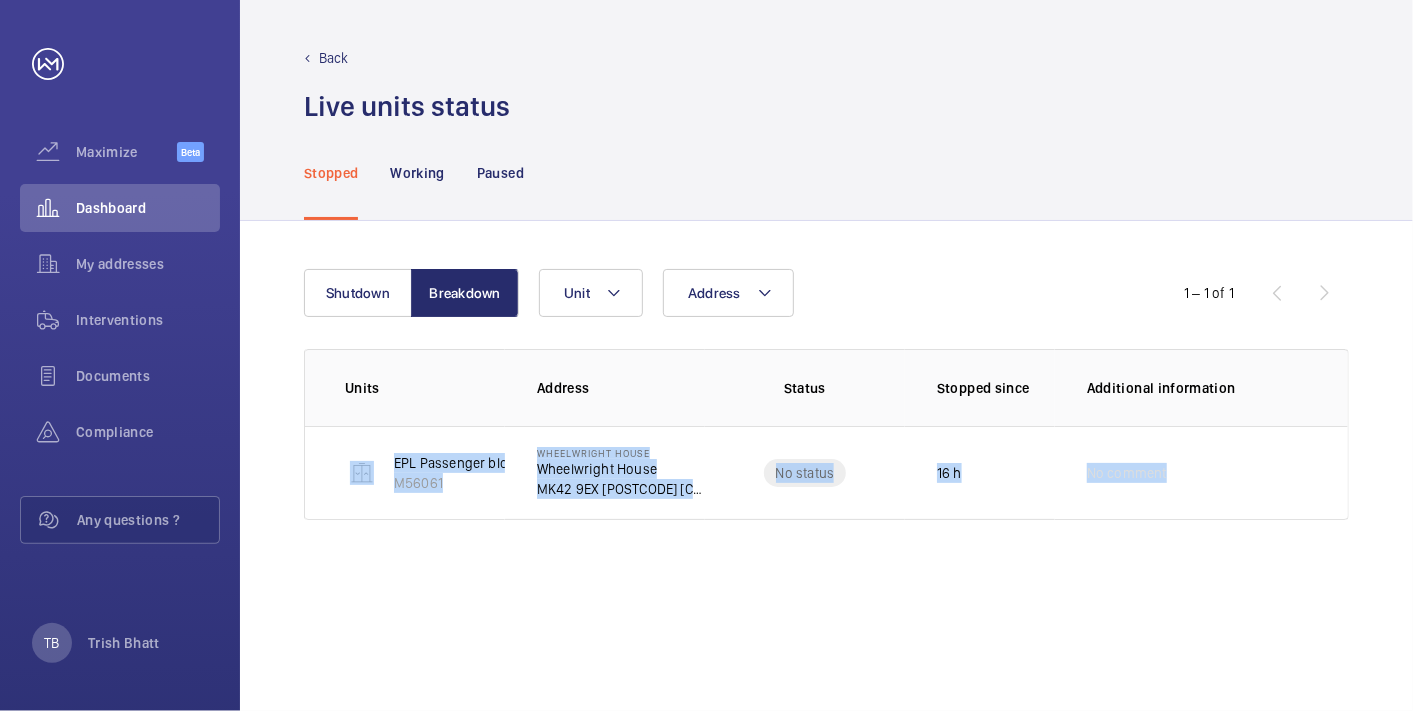 drag, startPoint x: 314, startPoint y: 444, endPoint x: 1280, endPoint y: 560, distance: 972.9399 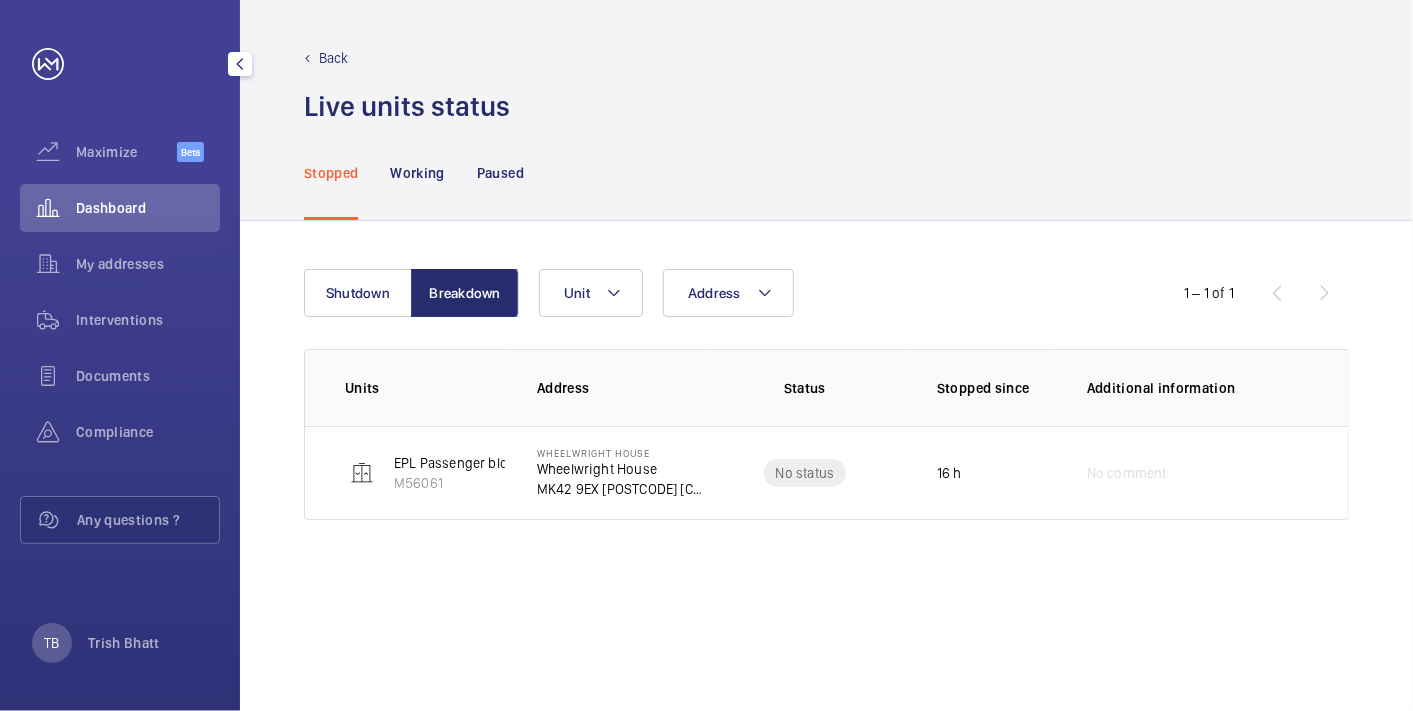 click on "Dashboard" 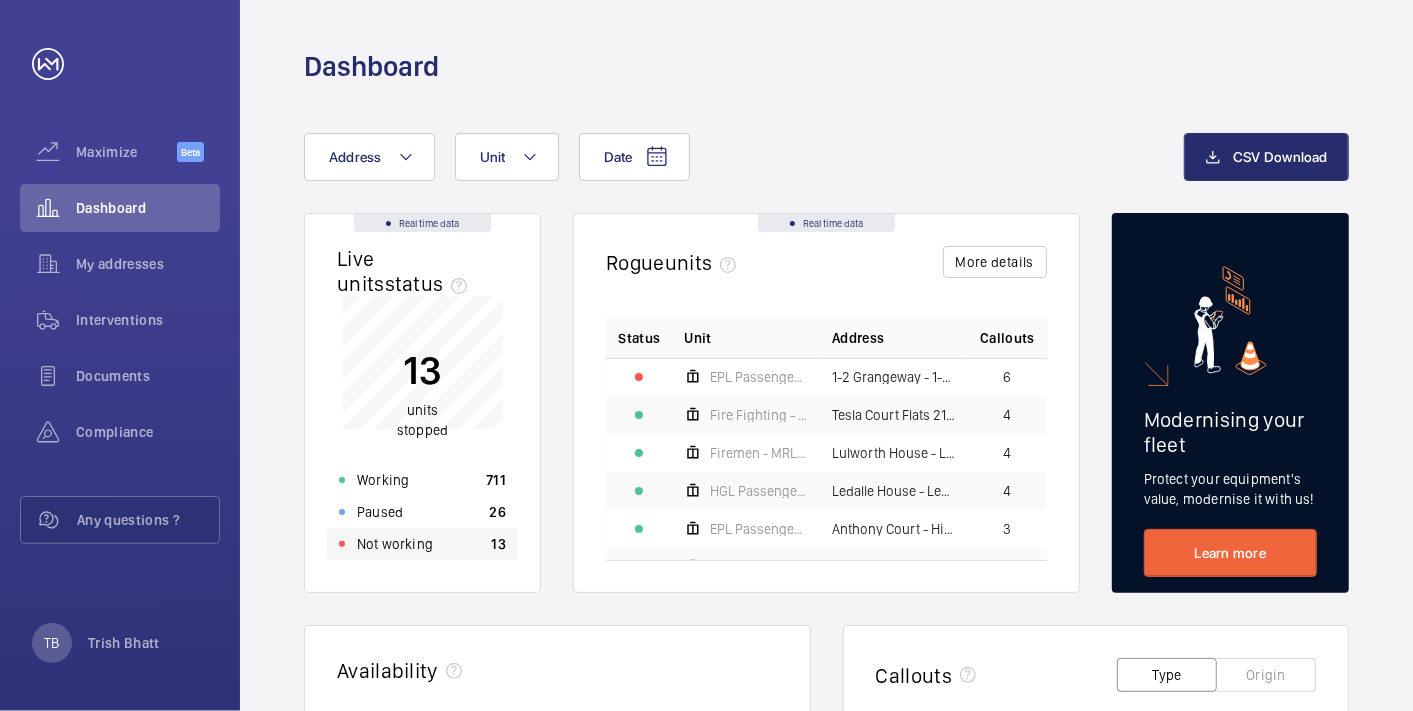 click on "Not working 13" 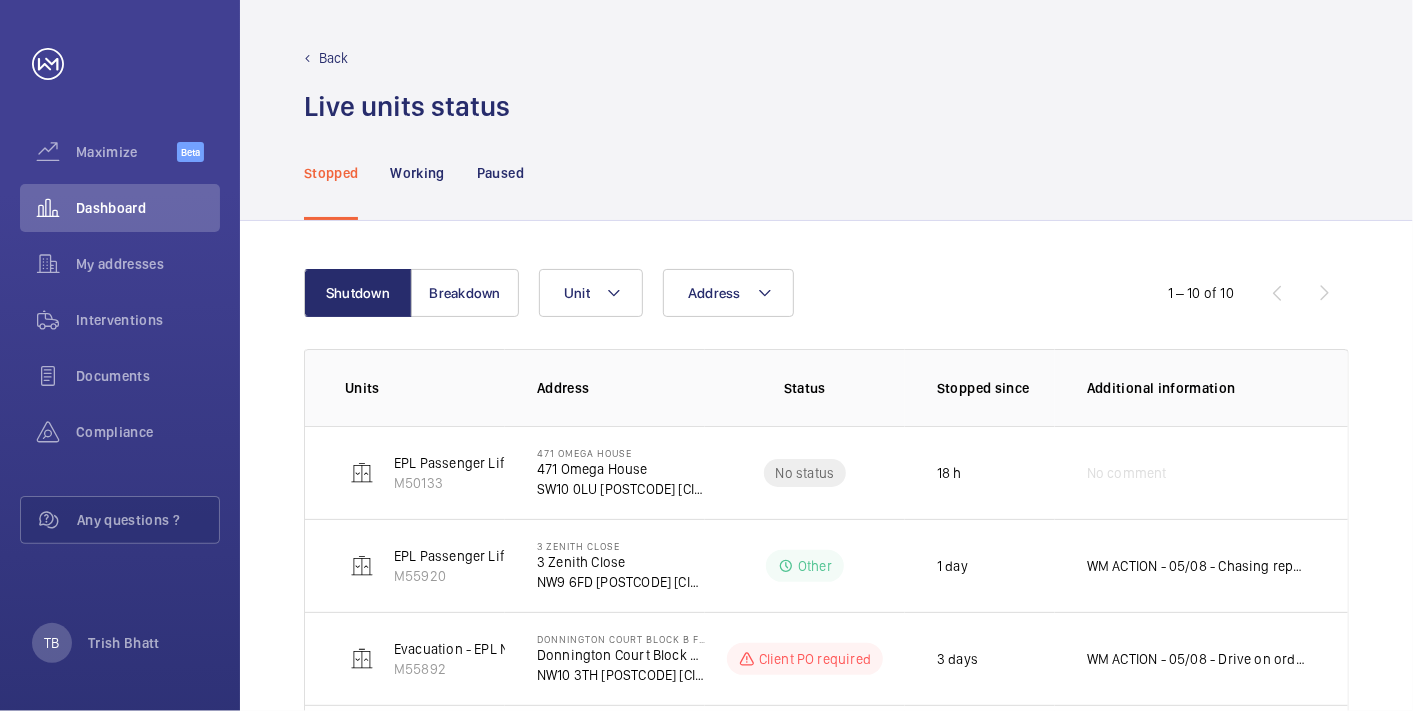 click on "EPL Passenger Lift" 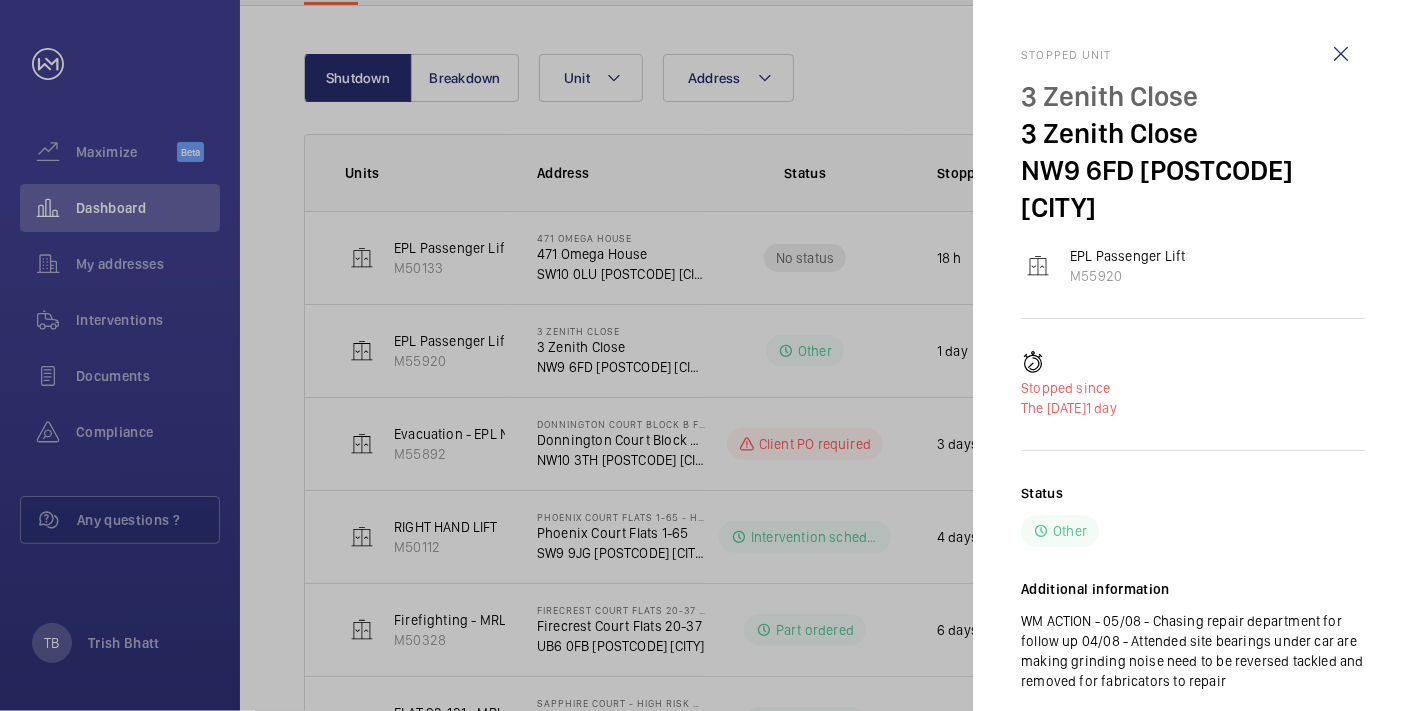 scroll, scrollTop: 217, scrollLeft: 0, axis: vertical 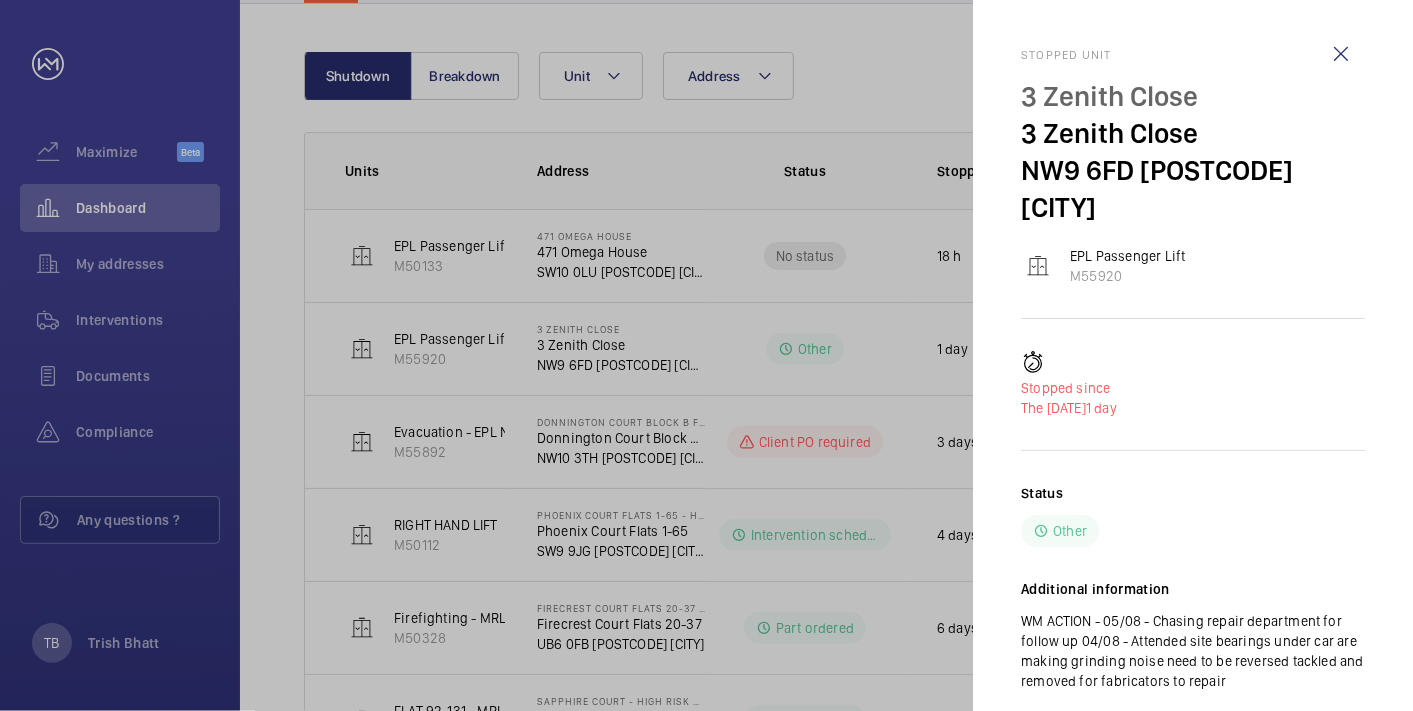 click 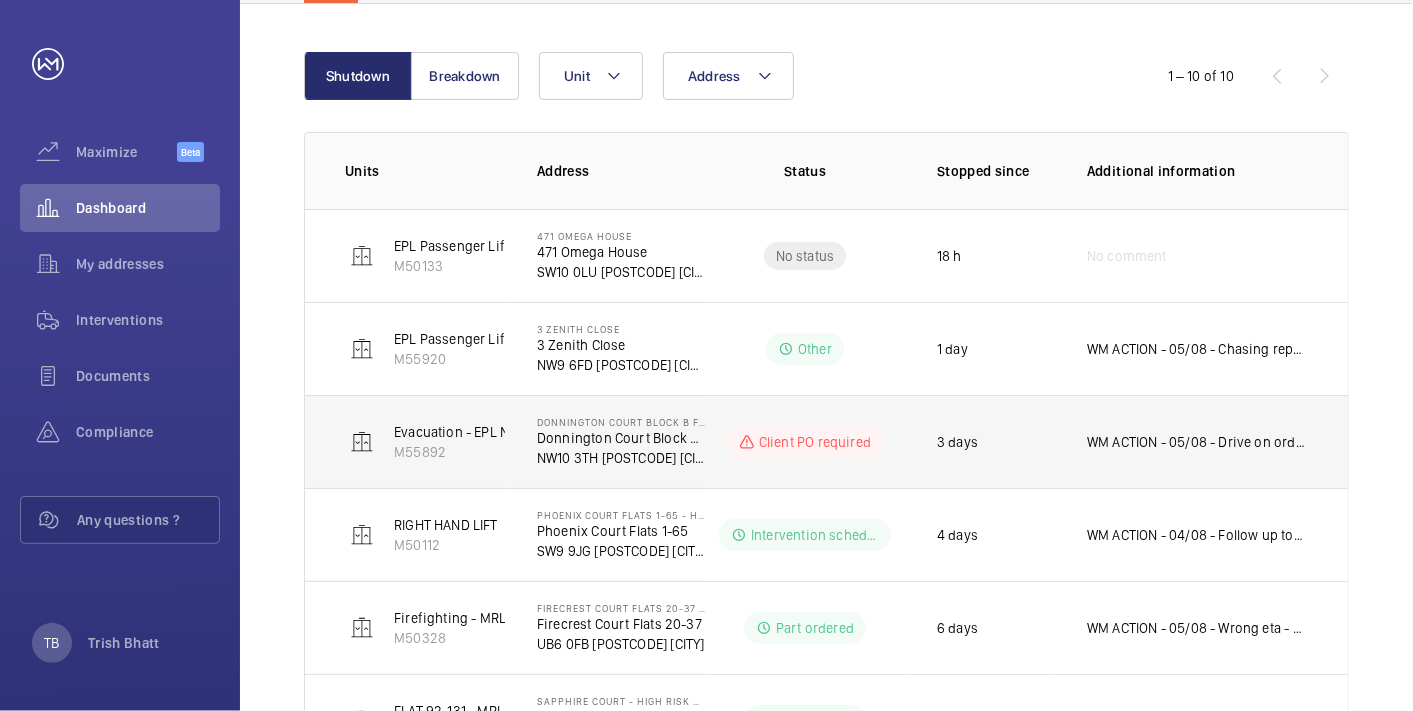 click on "WM ACTION - 05/08 - Drive on order 3-5 working days
04/08 - Quote accepted, arranging labour and materials
CLIENT ACTION - 04/08 - Quote sent for pit pump out" 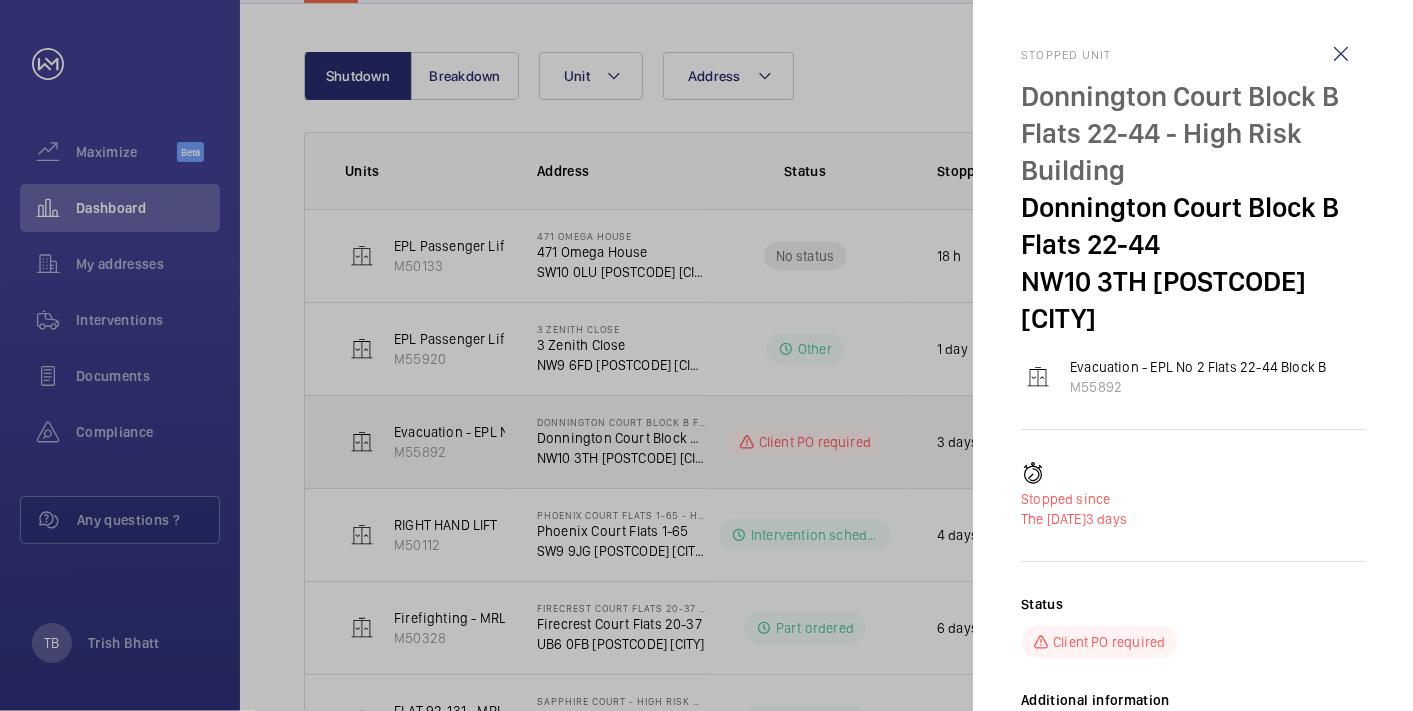 scroll, scrollTop: 113, scrollLeft: 0, axis: vertical 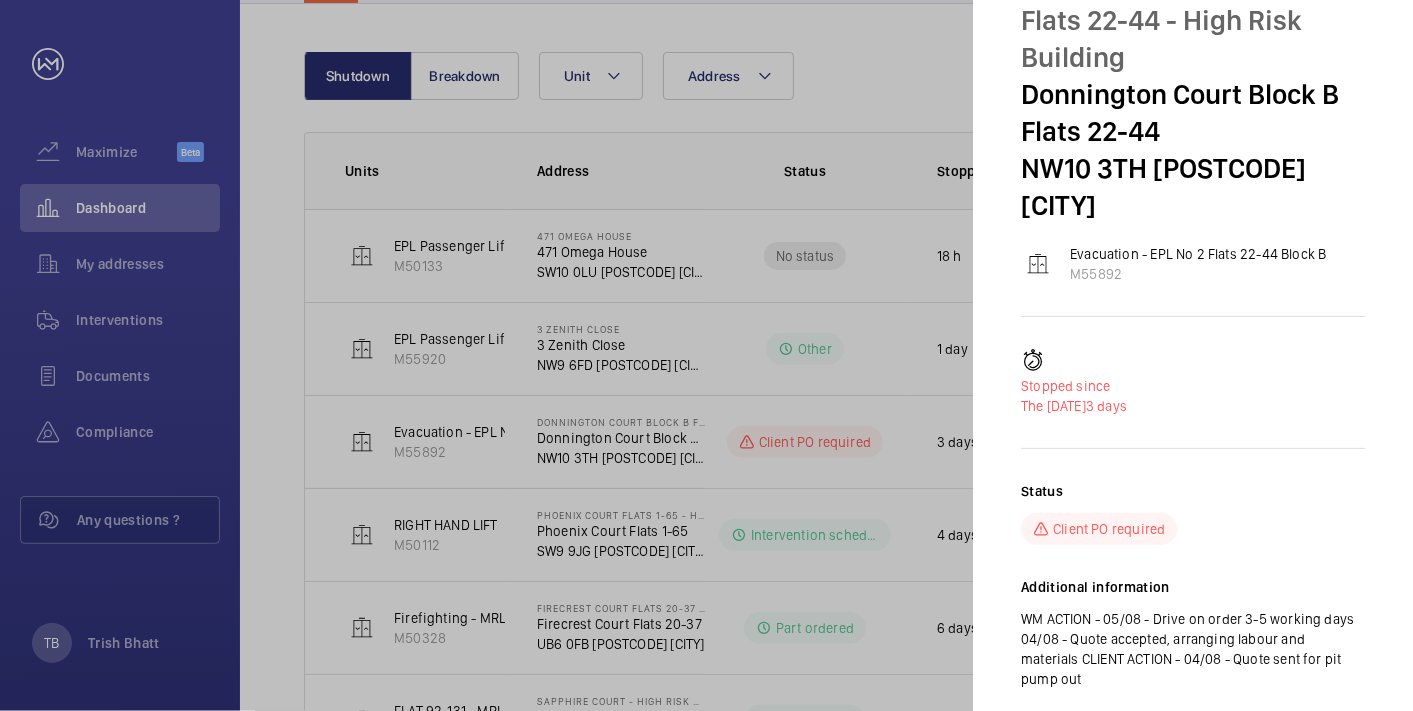 click 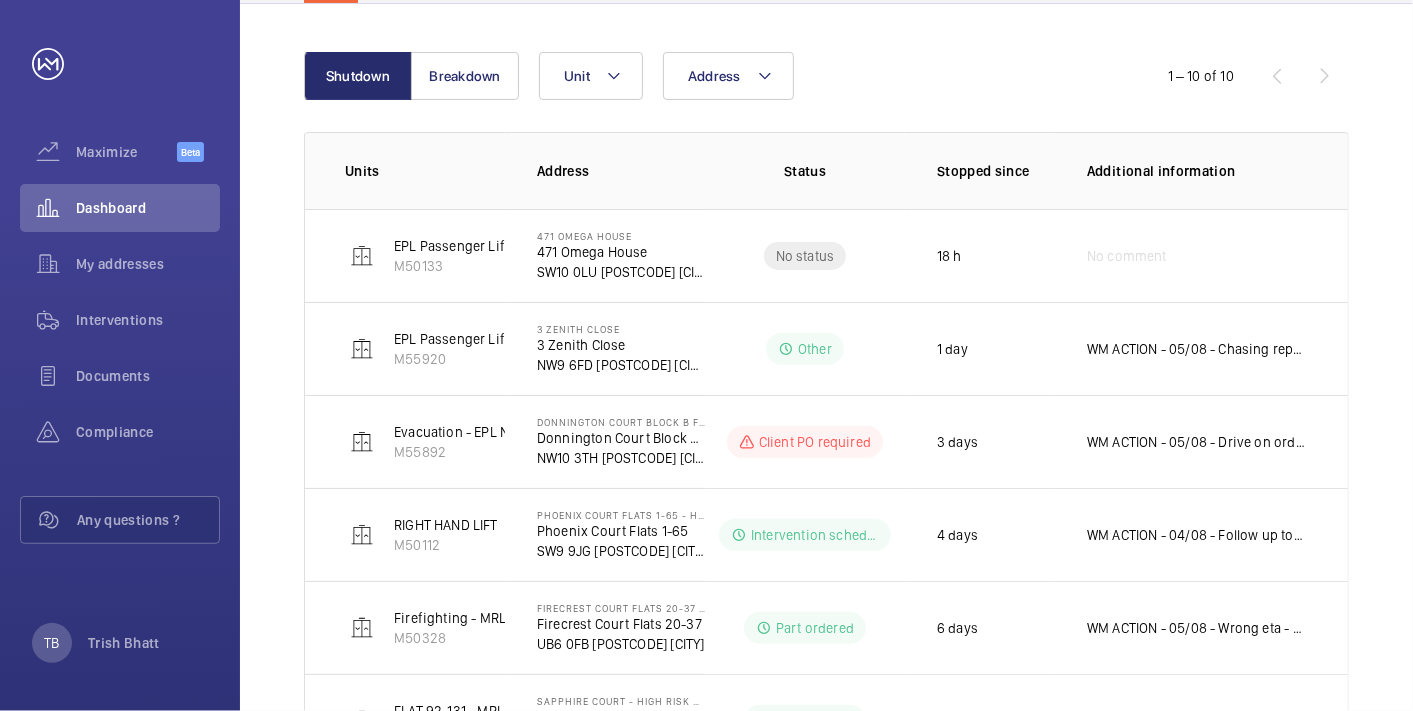 scroll, scrollTop: 0, scrollLeft: 0, axis: both 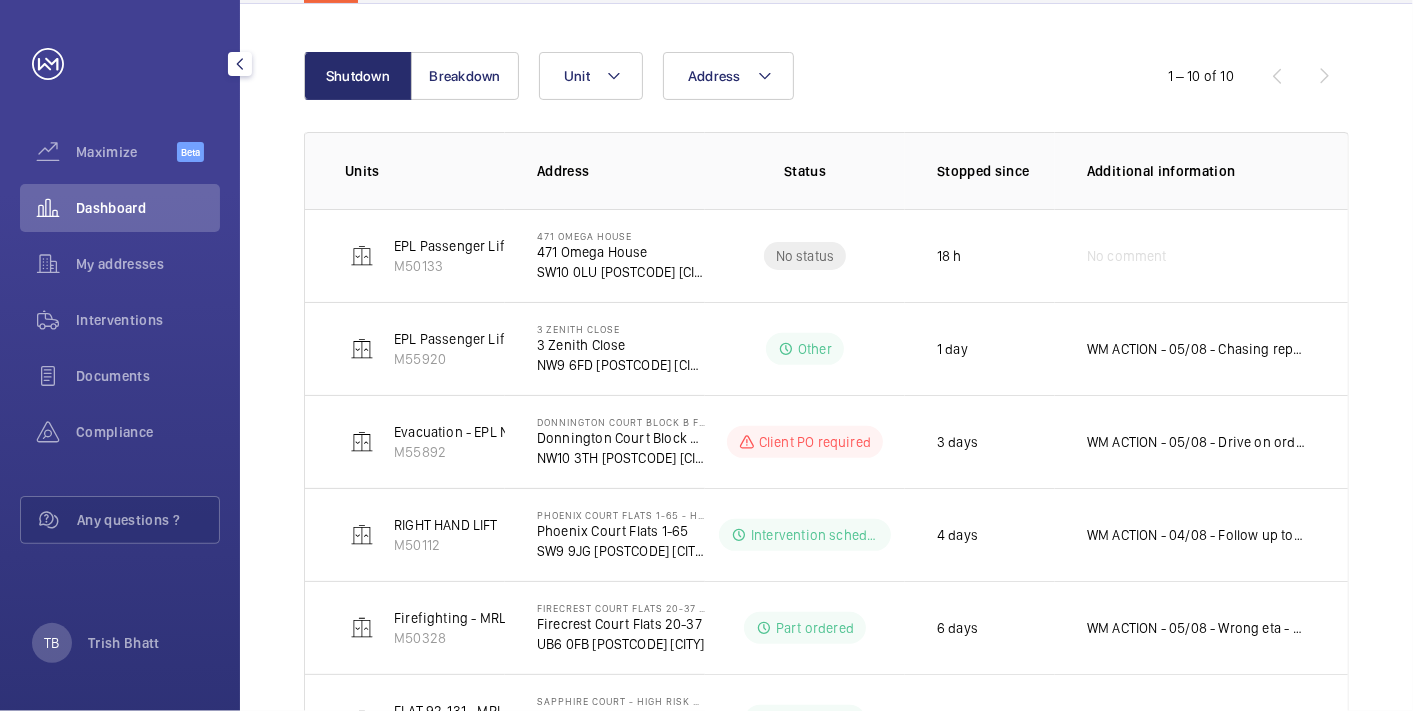 click on "Dashboard" 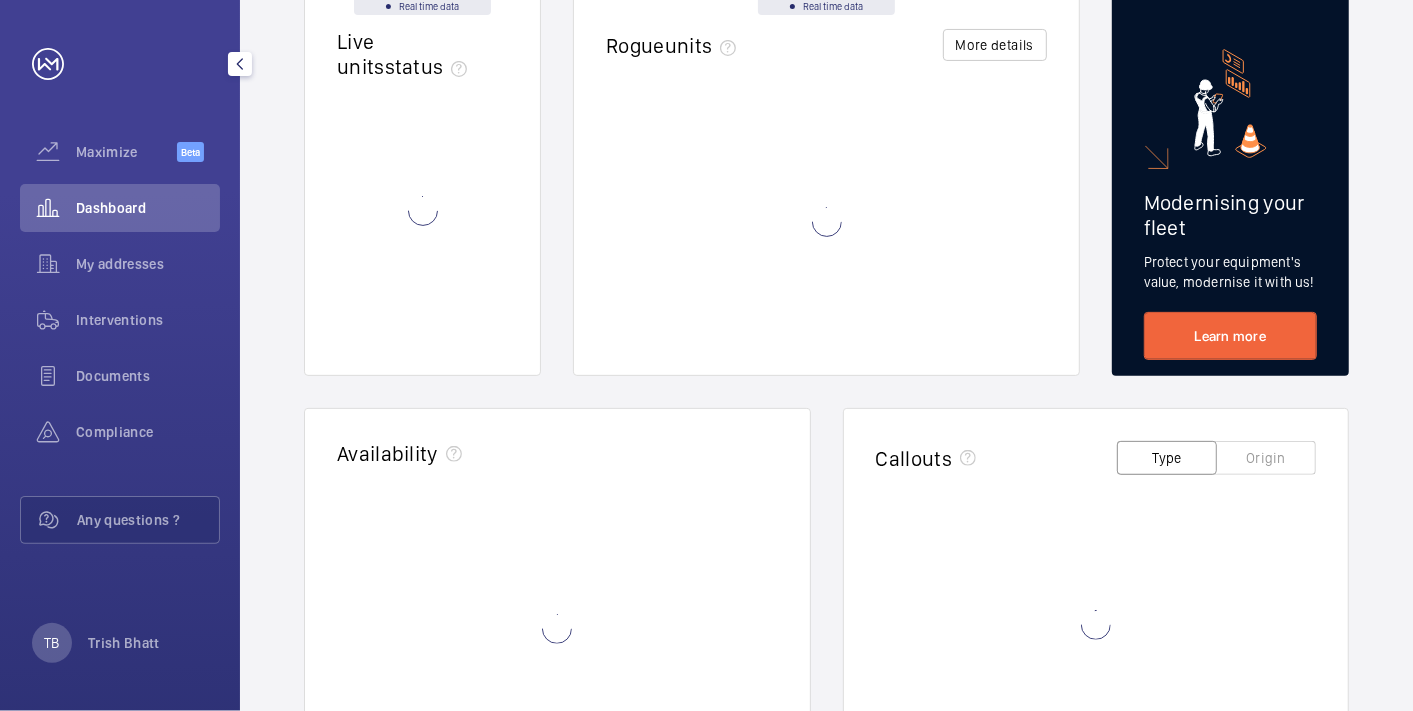 scroll, scrollTop: 0, scrollLeft: 0, axis: both 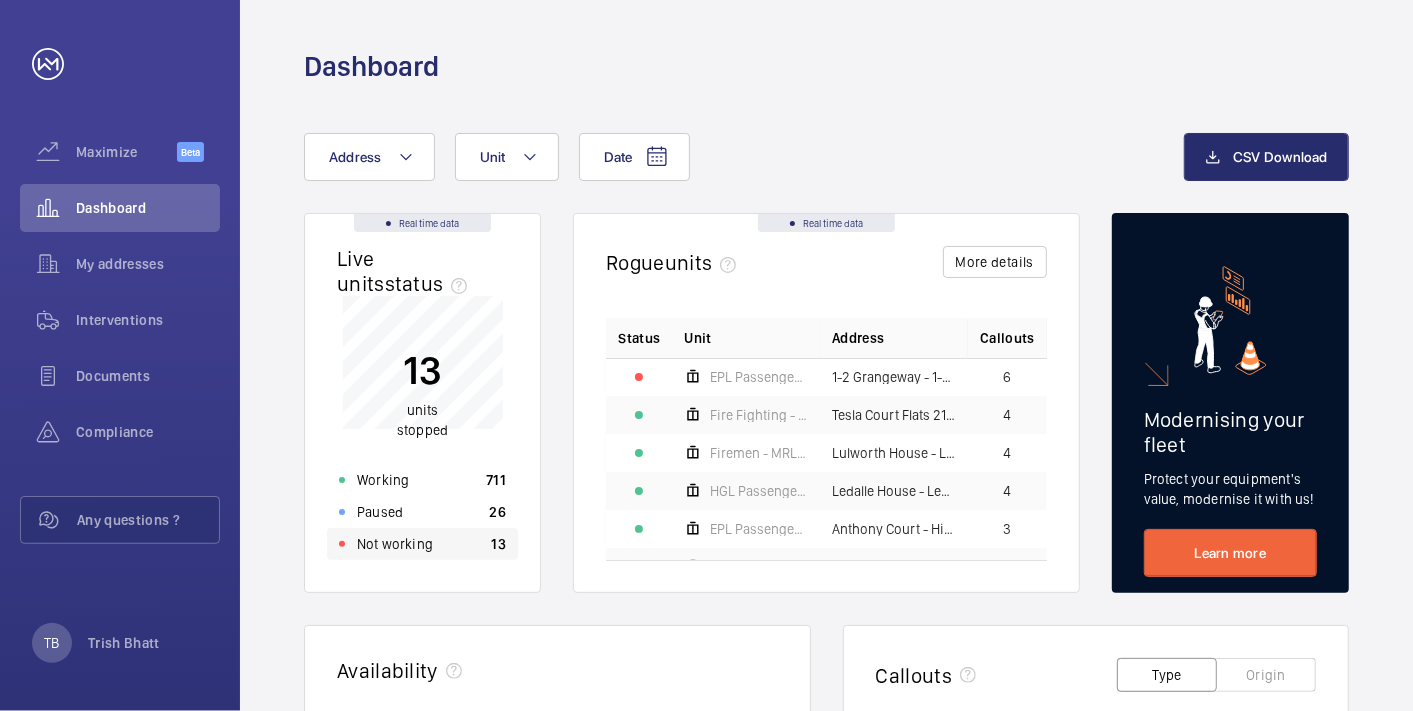 click on "Not working" 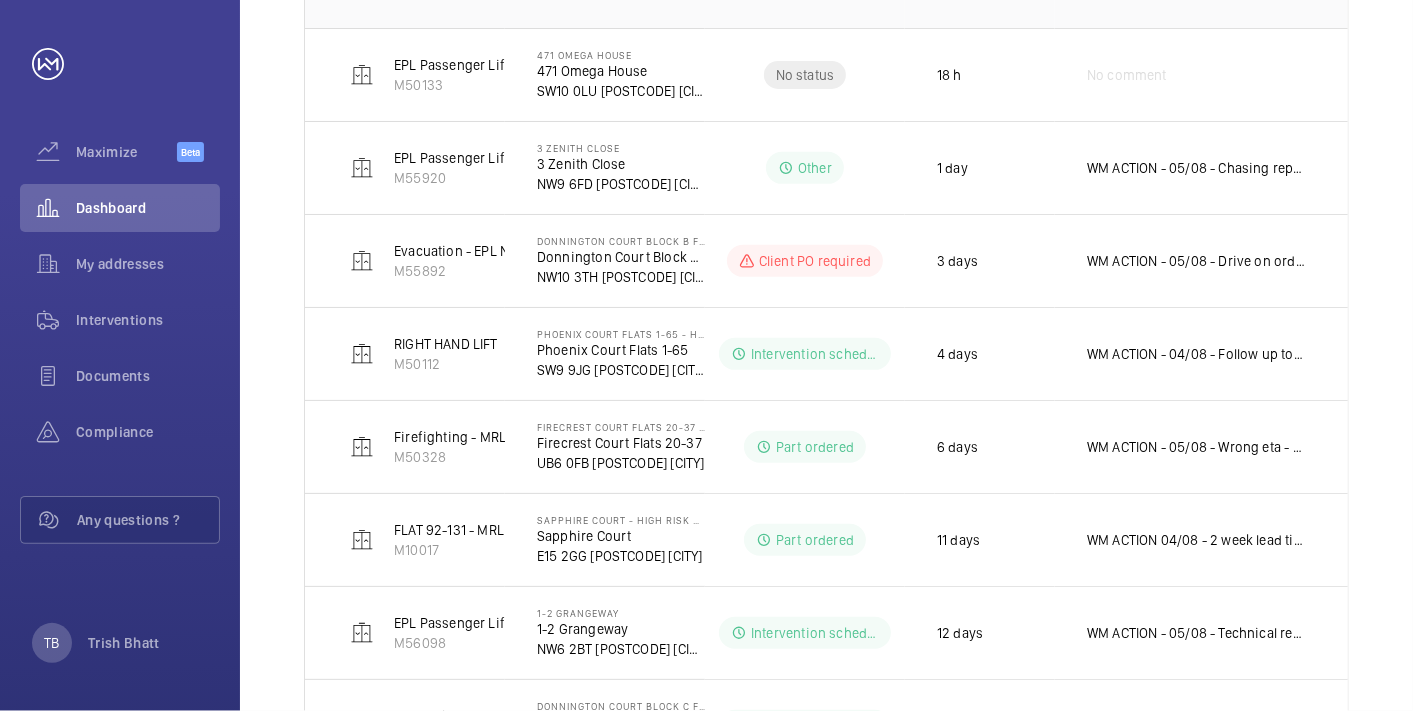 scroll, scrollTop: 398, scrollLeft: 0, axis: vertical 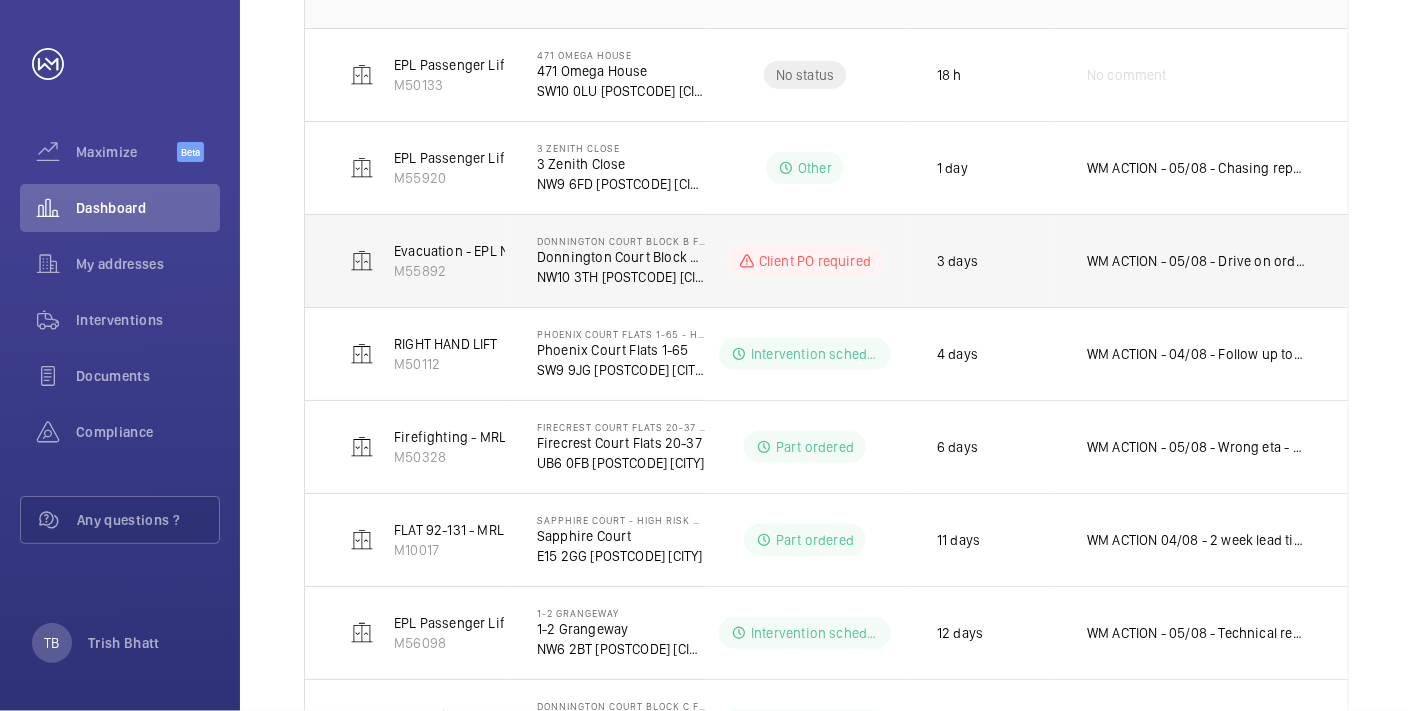 click on "WM ACTION - 05/08 - Drive on order 3-5 working days
04/08 - Quote accepted, arranging labour and materials
CLIENT ACTION - 04/08 - Quote sent for pit pump out" 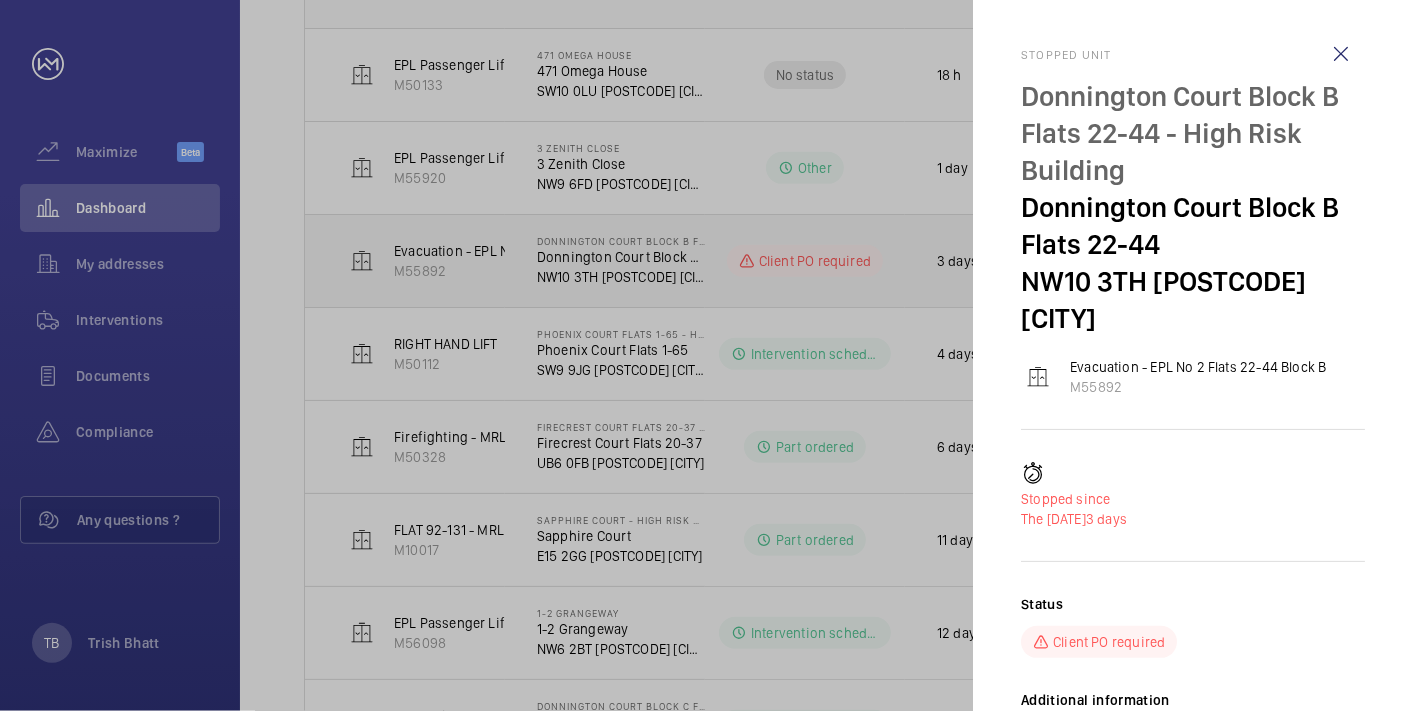 scroll, scrollTop: 35, scrollLeft: 0, axis: vertical 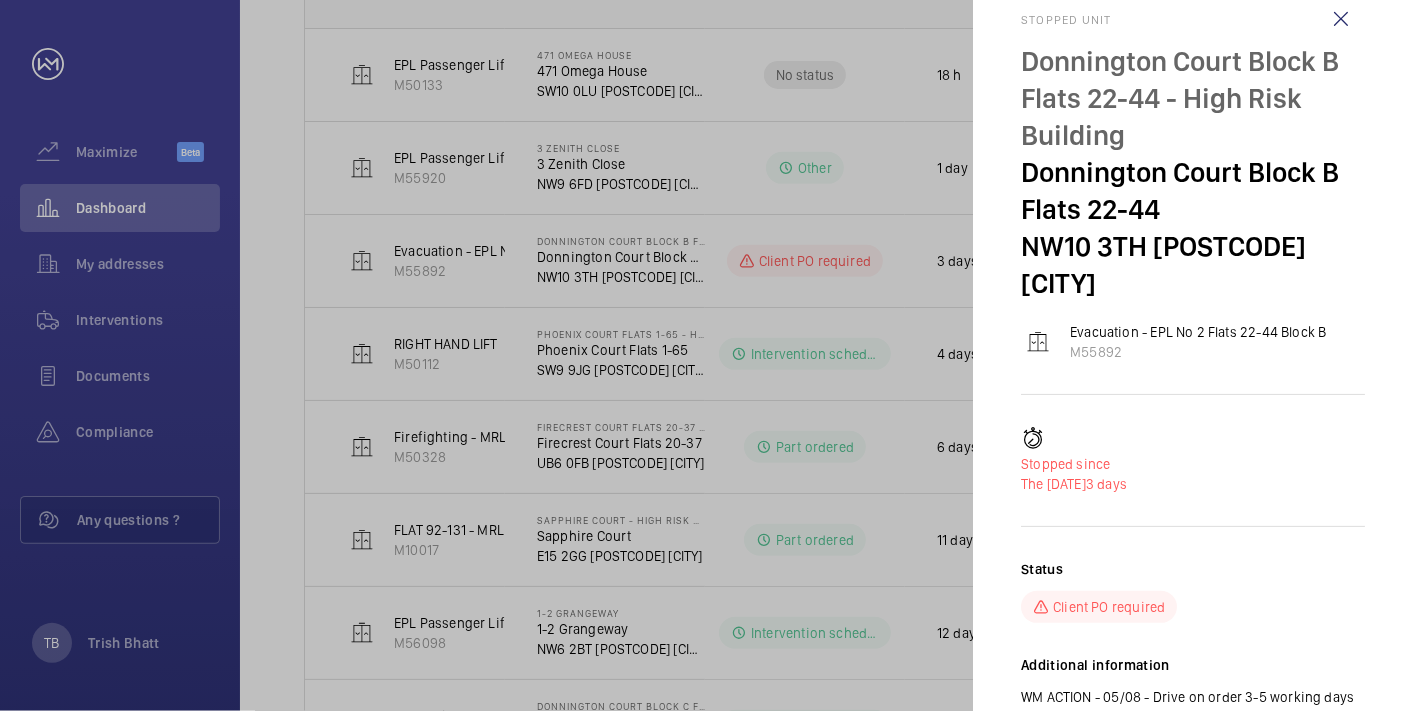 click 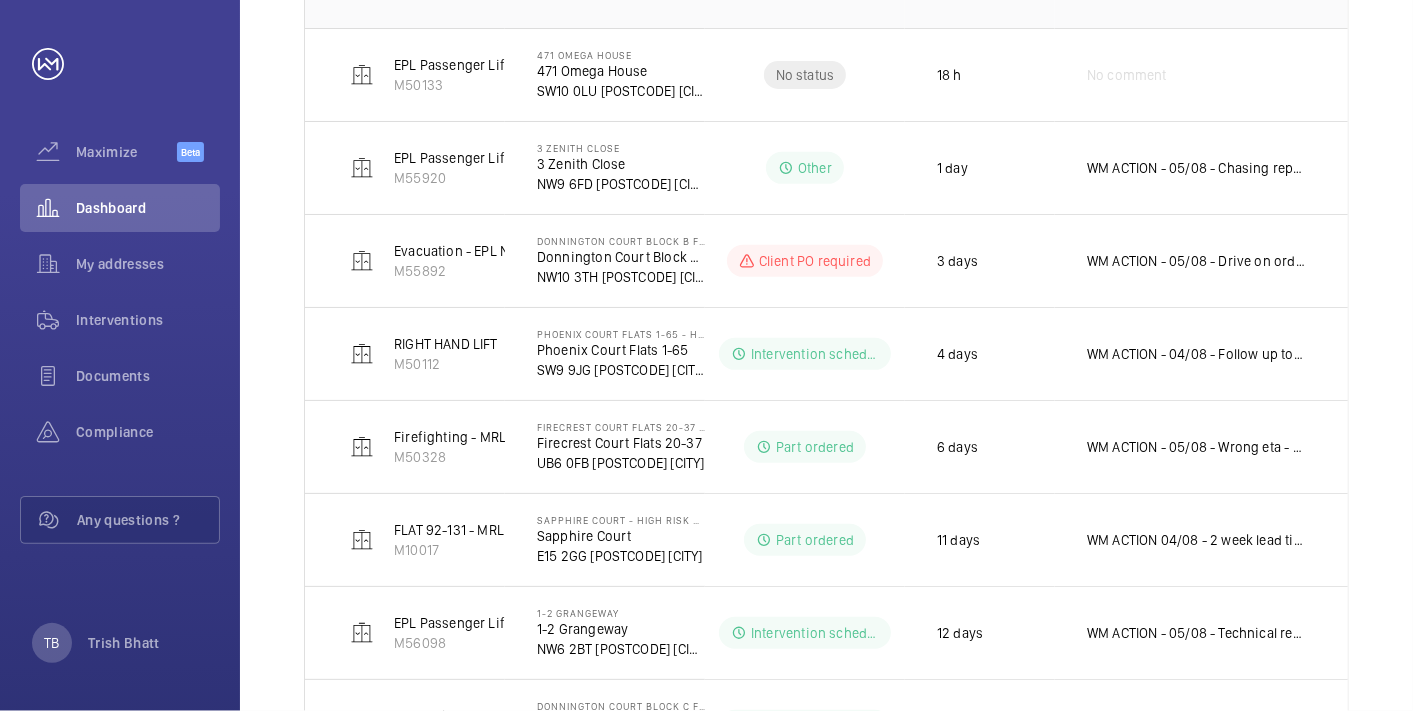 scroll, scrollTop: 0, scrollLeft: 0, axis: both 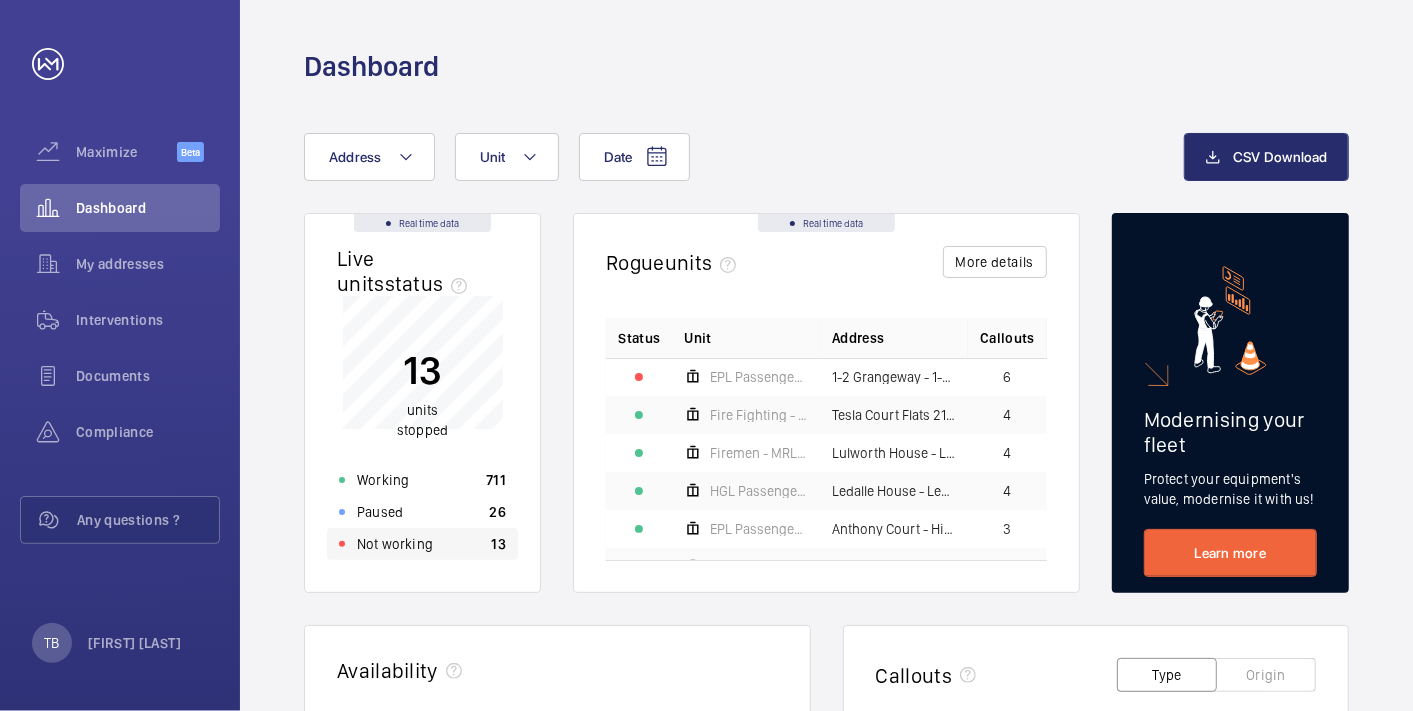 click on "Not working 13" 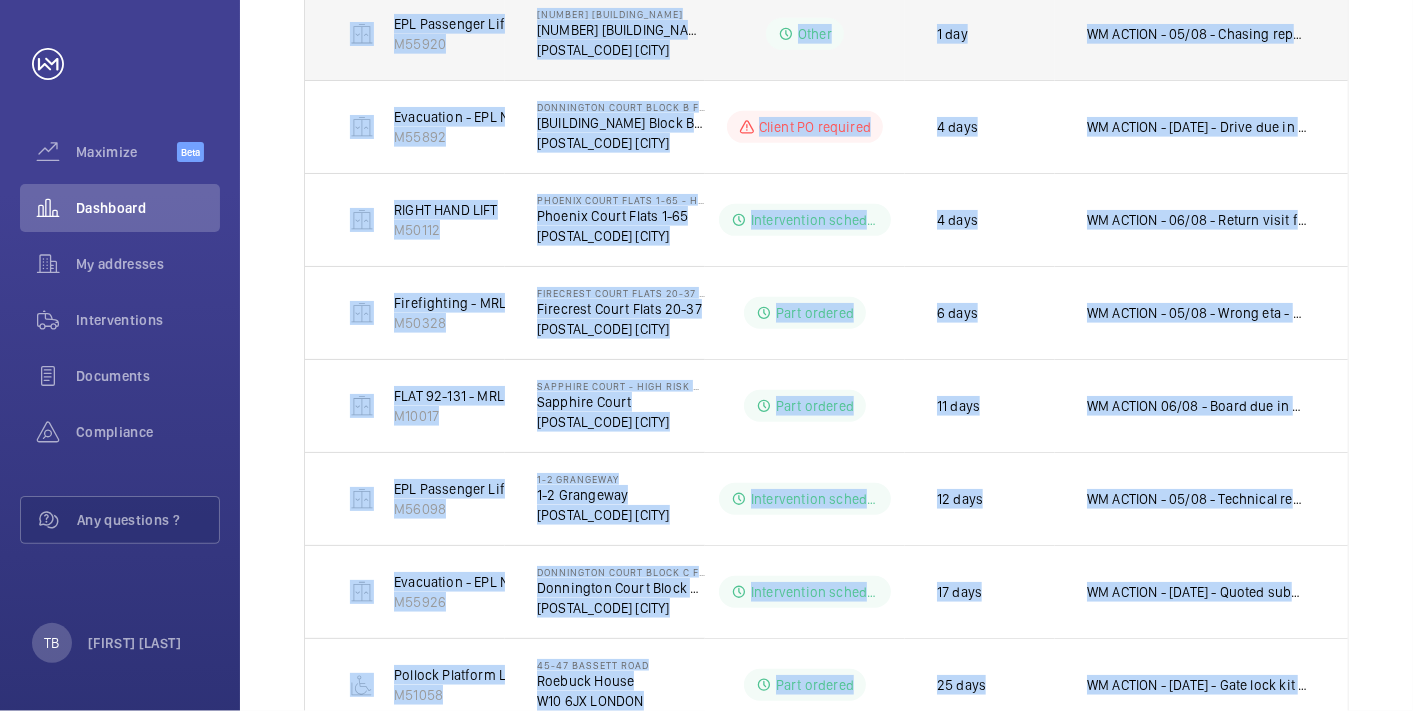 scroll, scrollTop: 688, scrollLeft: 0, axis: vertical 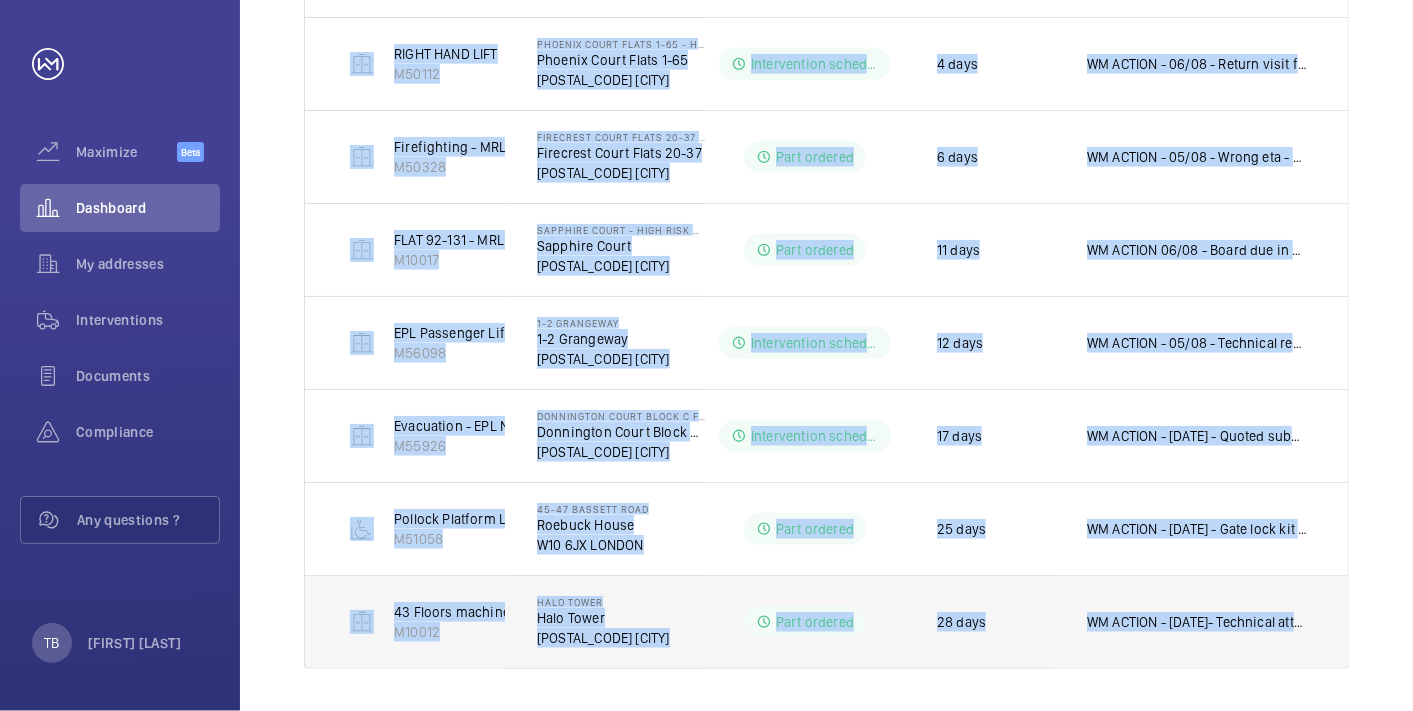 drag, startPoint x: 334, startPoint y: 385, endPoint x: 1347, endPoint y: 622, distance: 1040.3547 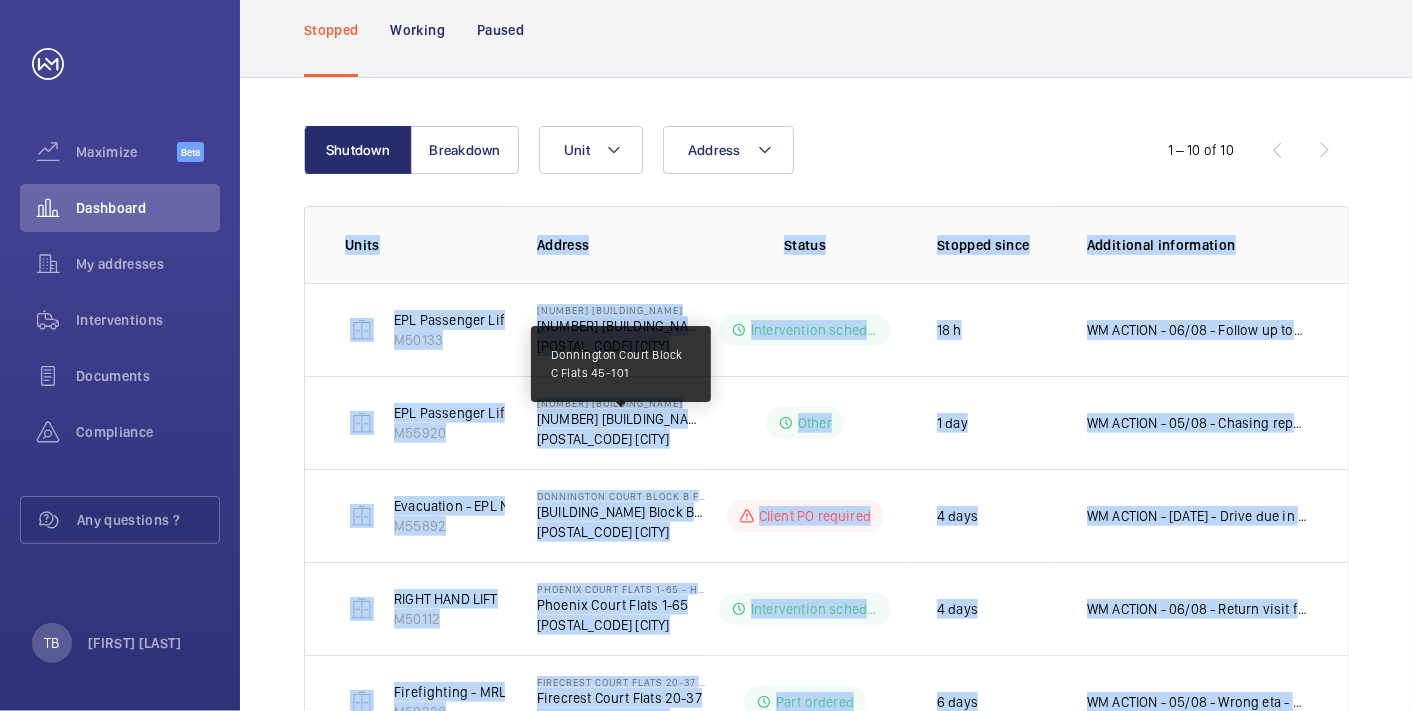 scroll, scrollTop: 11, scrollLeft: 0, axis: vertical 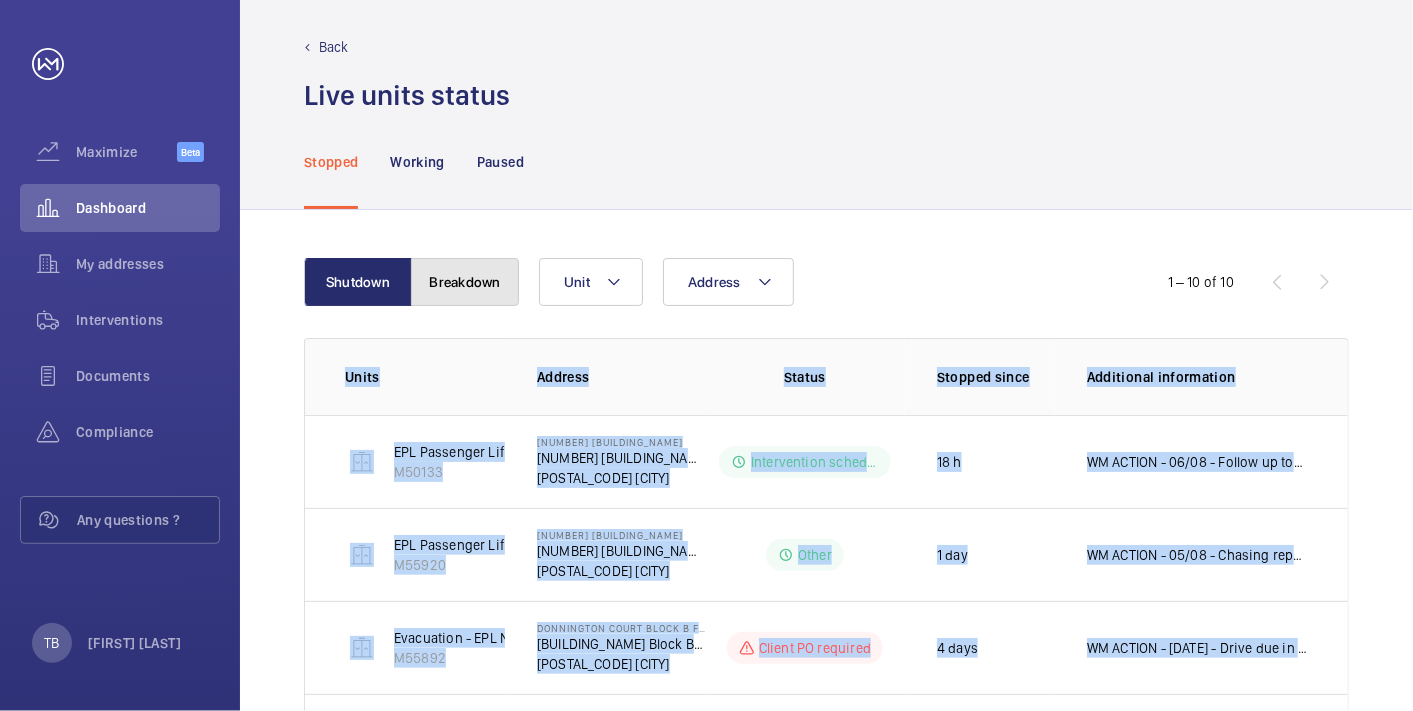 click on "Breakdown" 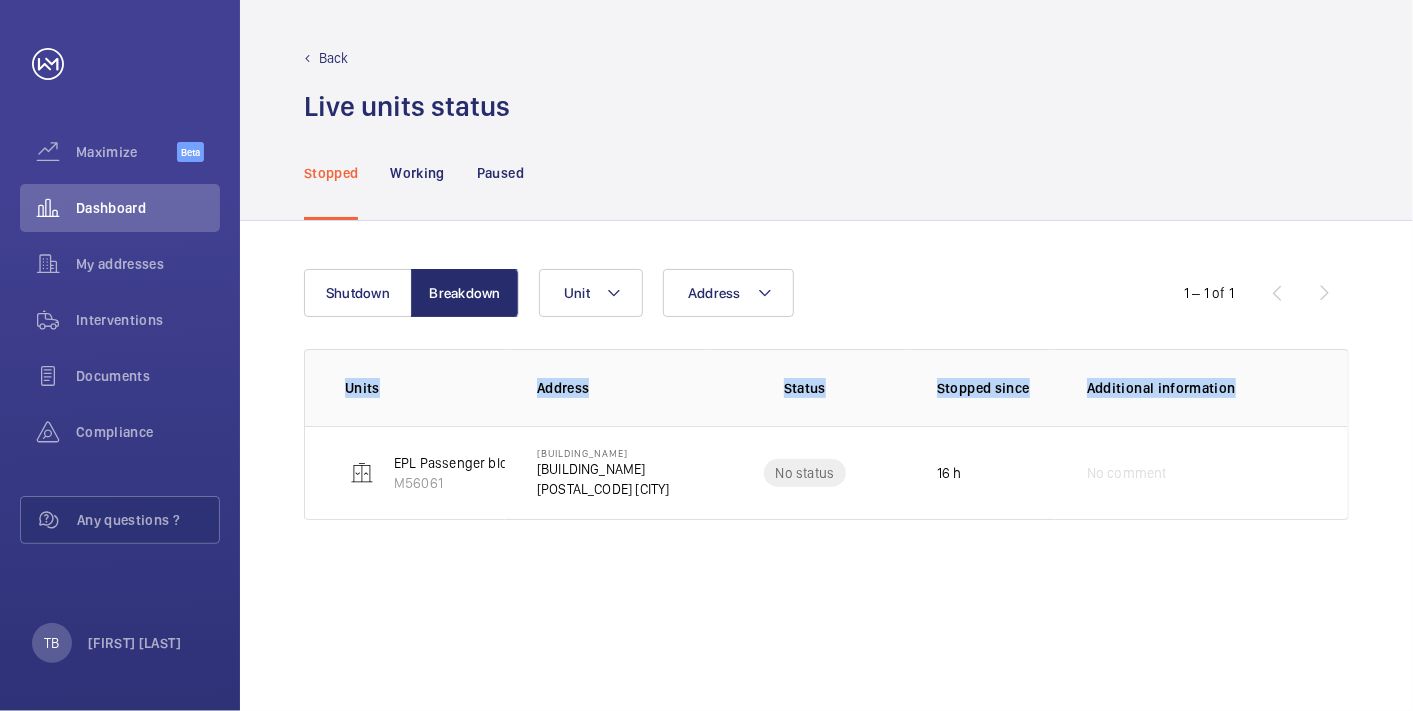 scroll, scrollTop: 0, scrollLeft: 0, axis: both 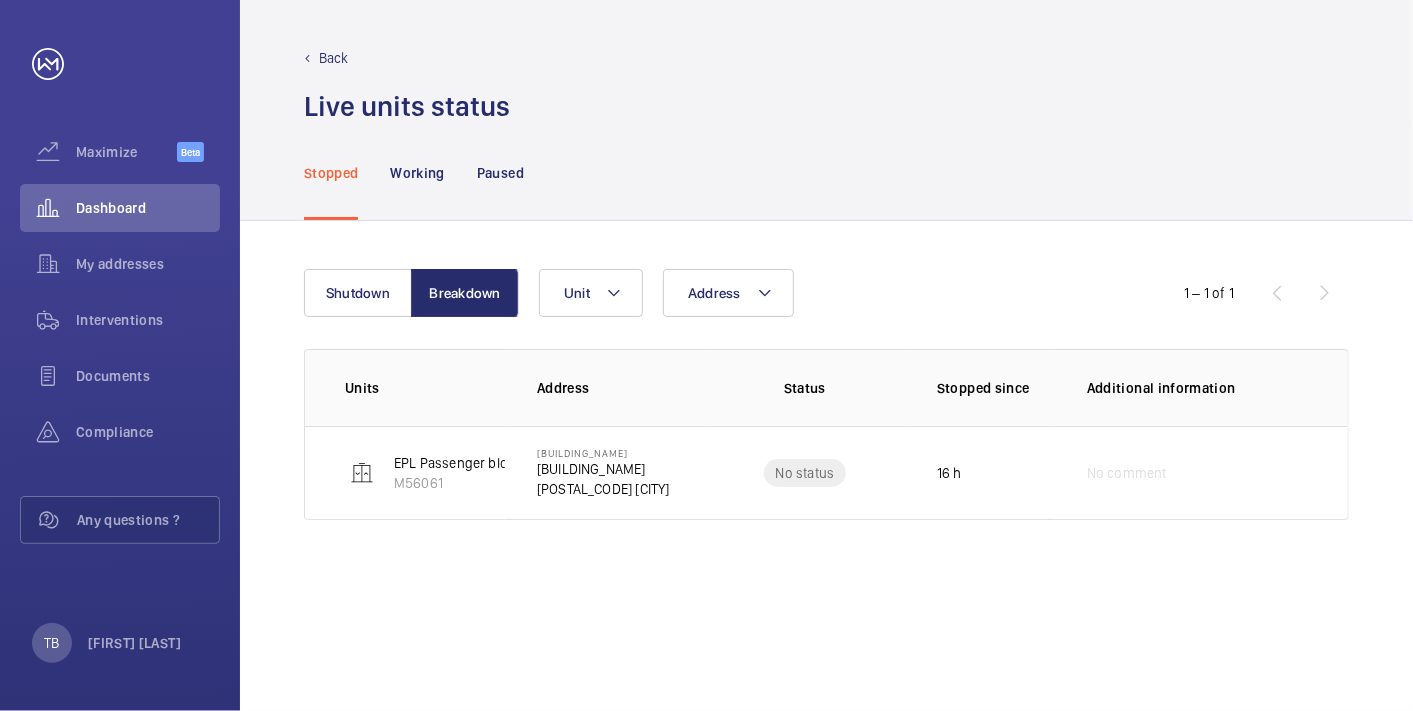 click on "Shutdown Breakdown Address Unit  1 – 1 of 1  Units Address Status Stopped since Additional information  EPL Passenger block [ID]   [BUILDING_NAME]   [BUILDING_NAME]   [POSTAL_CODE] [CITY]  No status  16 h  No comment" 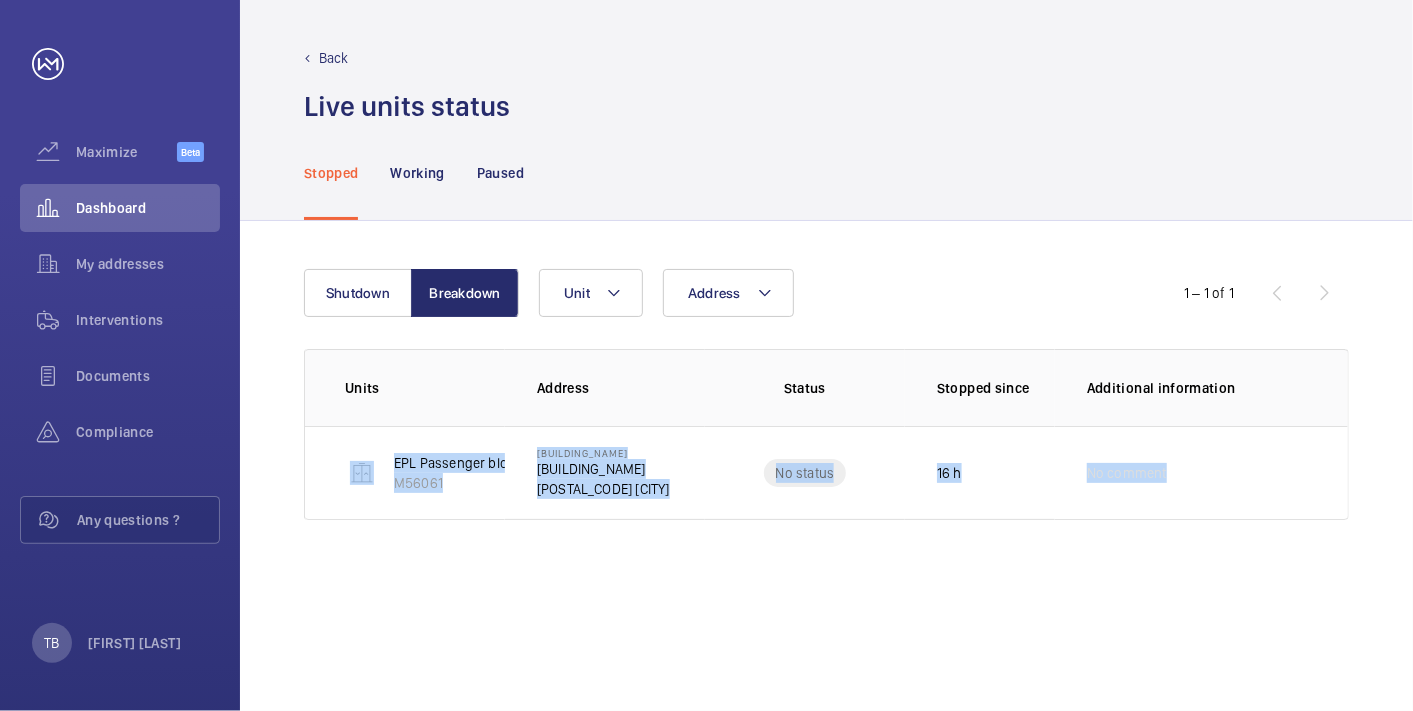 drag, startPoint x: 307, startPoint y: 443, endPoint x: 1345, endPoint y: 571, distance: 1045.8623 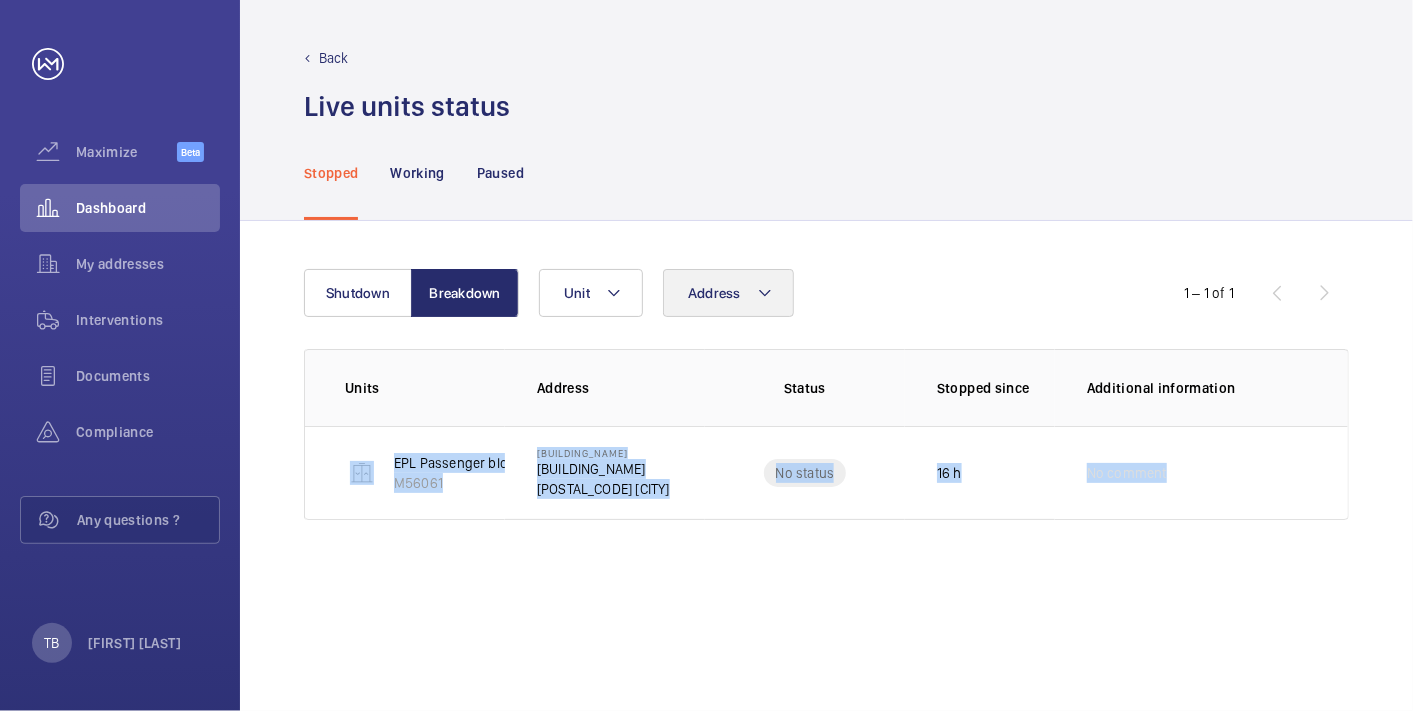 copy on "EPL Passenger block 25/33   M56061   Wheelwright House   Wheelwright House   MK42 9EX [POSTCODE] [CITY]  No status  16 h  No comment" 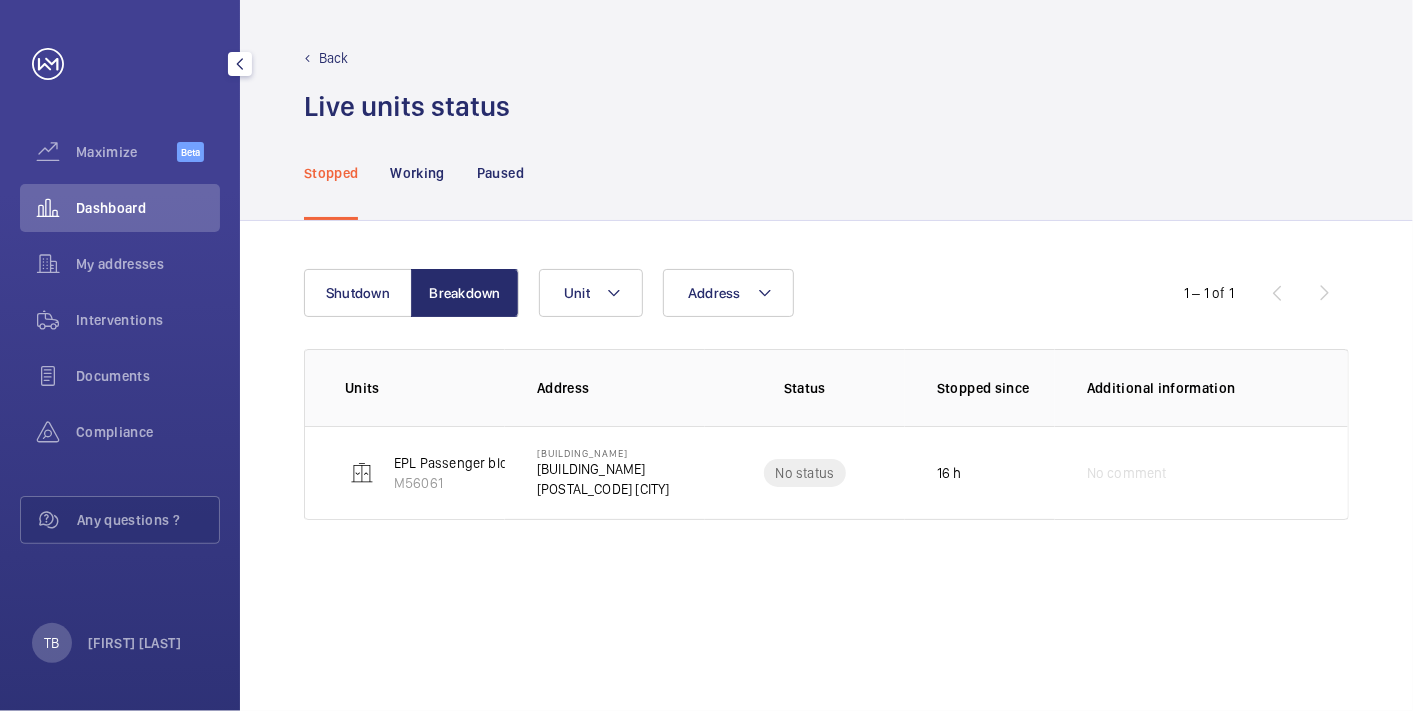click on "Dashboard" 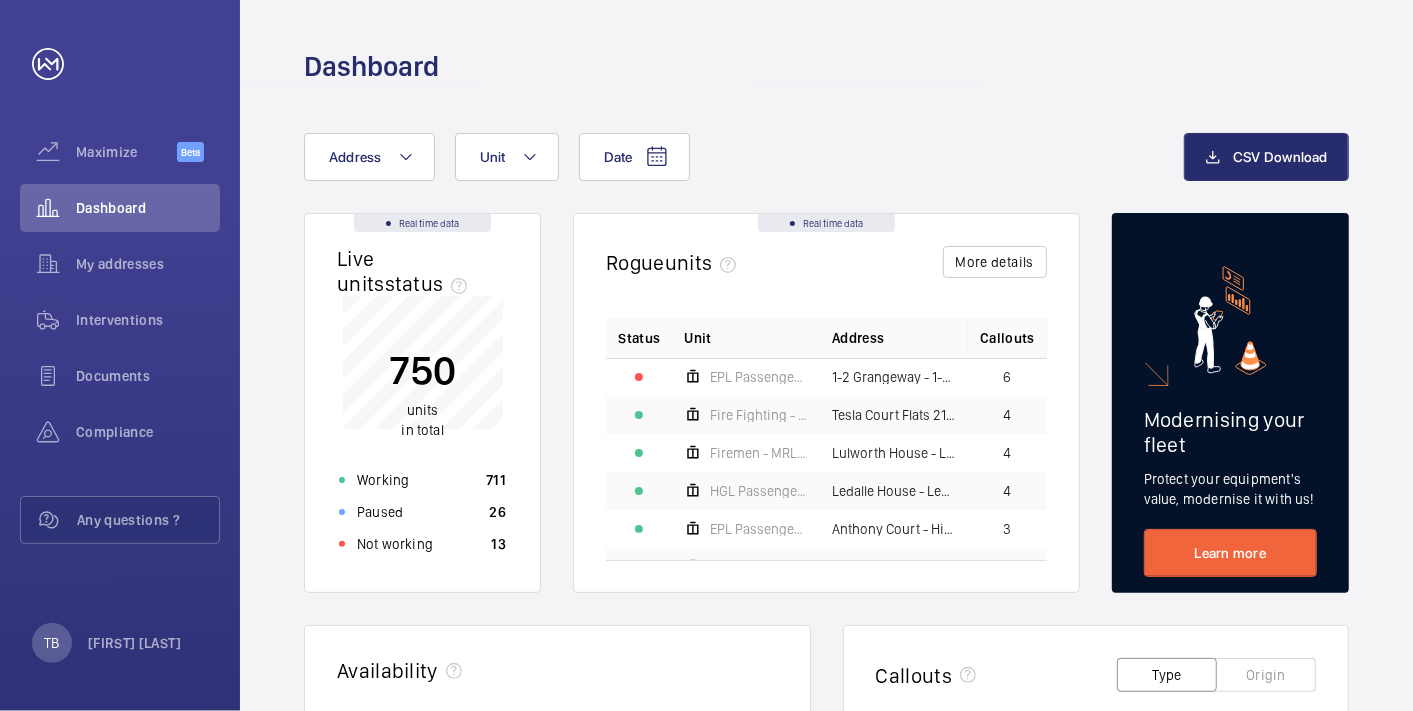 click on "Date Address Unit CSV Download Real time data Live units  status﻿ 750 units in total Working 711 Paused 26 Not working 13 Real time data Rogue  units More details Status Unit Address Callouts EPL Passenger Lift 1-2 Grangeway - 1-2 Grangeway 6 Fire Fighting - Tesla court 21-40 Tesla Court Flats 21-40 - High Risk Building - Tesla Court Flats 21-40 4 Firemen - MRL Passenger Lift Lulworth House - Lulworth House 4 HGL Passenger Lift Ledalle House - Ledalle House 4 EPL Passenger Lift No 1 Anthony Court - High Risk Building - Anthony Court 3 FLAT 01-71 - MRL right hand side lift - 10 Floors Sapphire Court - High Risk Building - Sapphire Court 3 Evacuation - EPL No 3 Flats 45-101 L/h Donnington Court Block C Flats 45-101 - High Risk Building - Donnington Court Block C Flats 45-101 3 EPL Passenger Lift Davina House - Davina House 3 Fire Fighting - EPL Passenger Lift No 1 Freeman Court - High Risk Building - Freeman Court 3 Evacuation - EPL No 4 Flats 45-101 R/h 3 Firemen - EPL Passenger Lift 3 3 3 Lift 1 2 2 2 2 2 2" 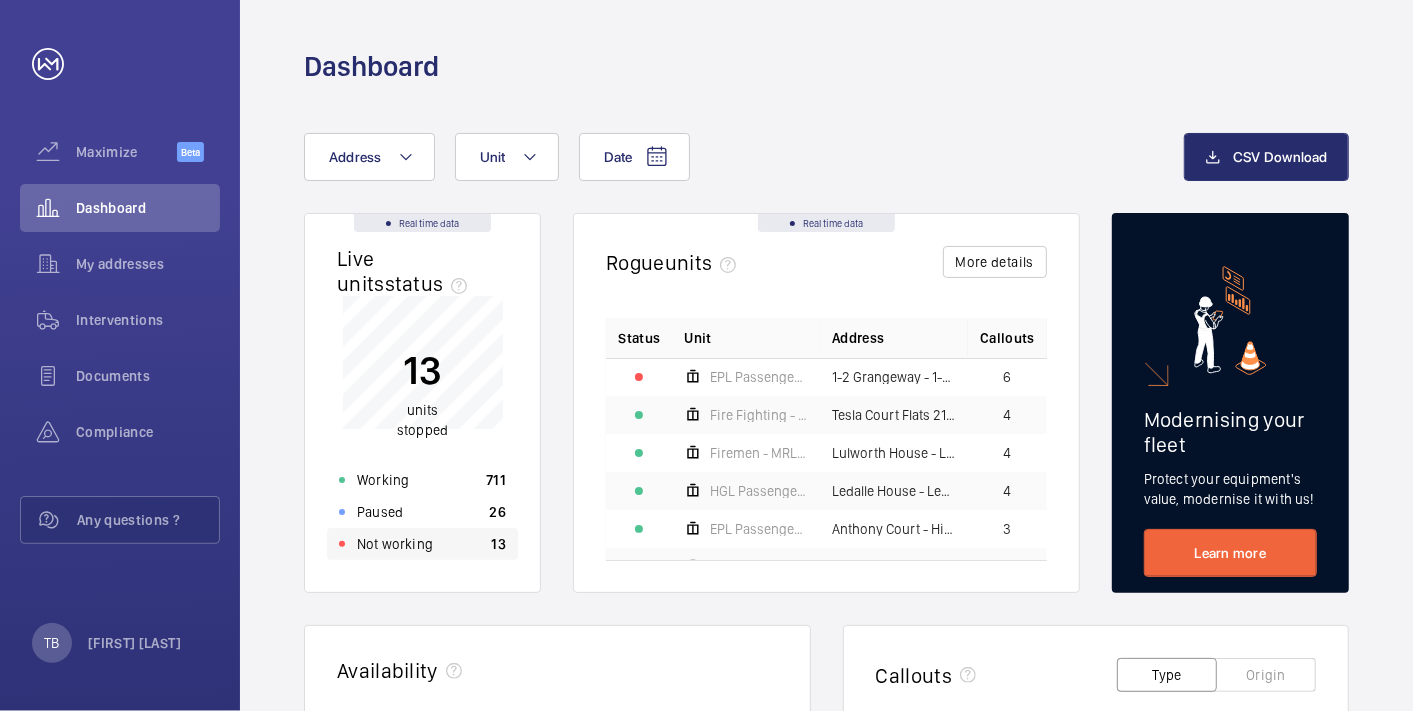 click on "Not working 13" 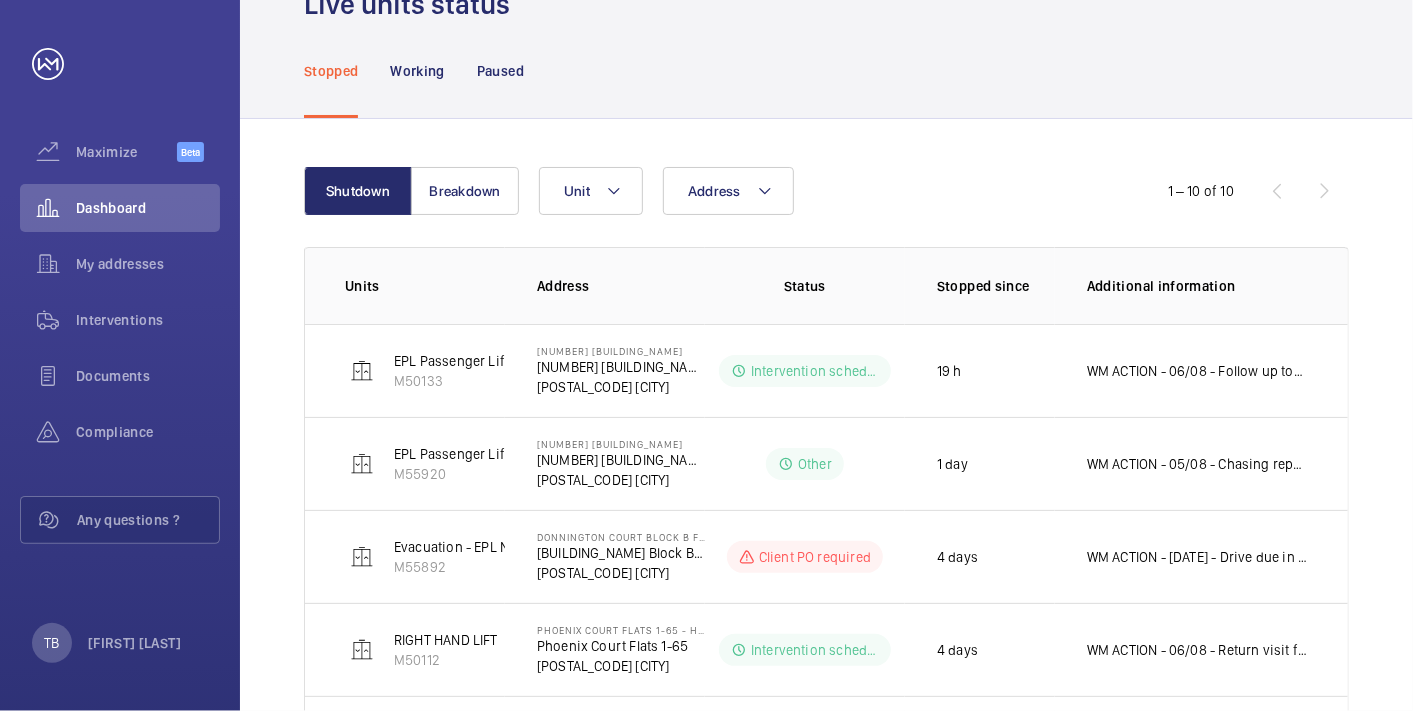 scroll, scrollTop: 0, scrollLeft: 0, axis: both 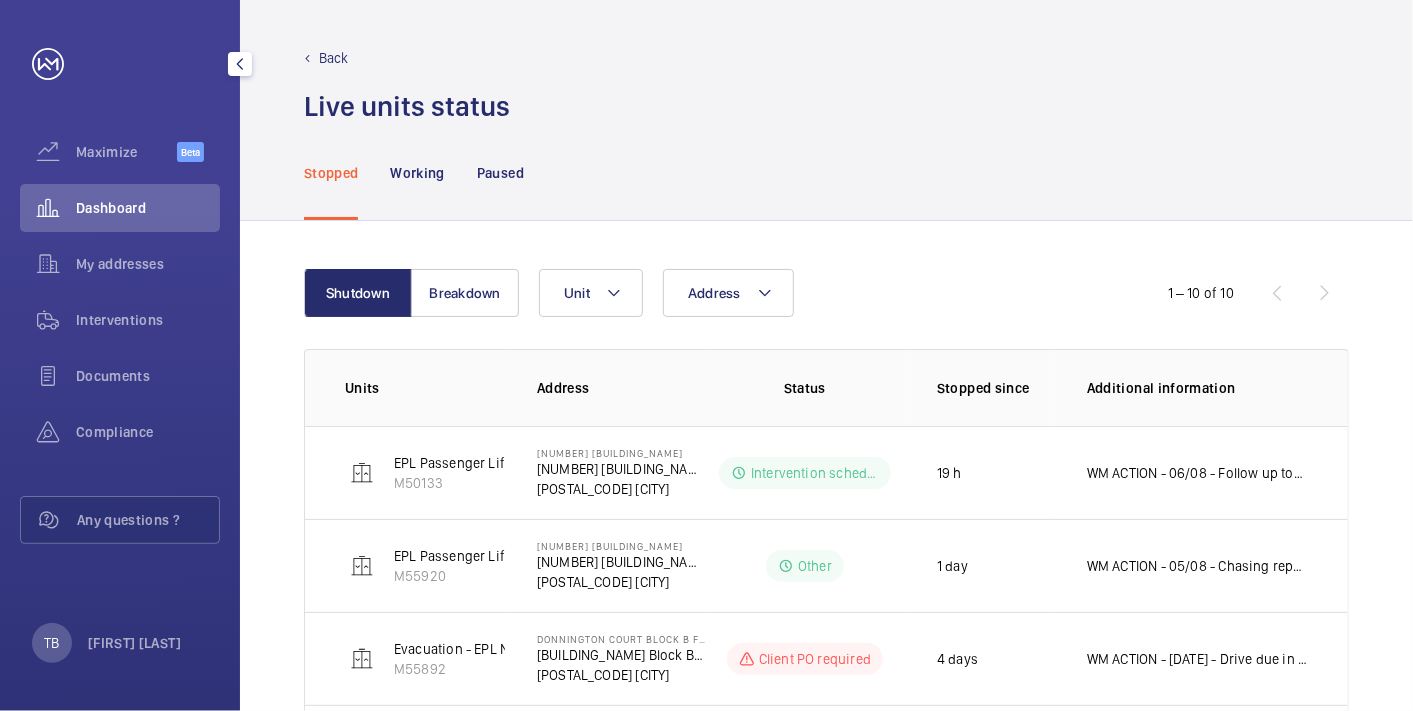 click on "Dashboard" 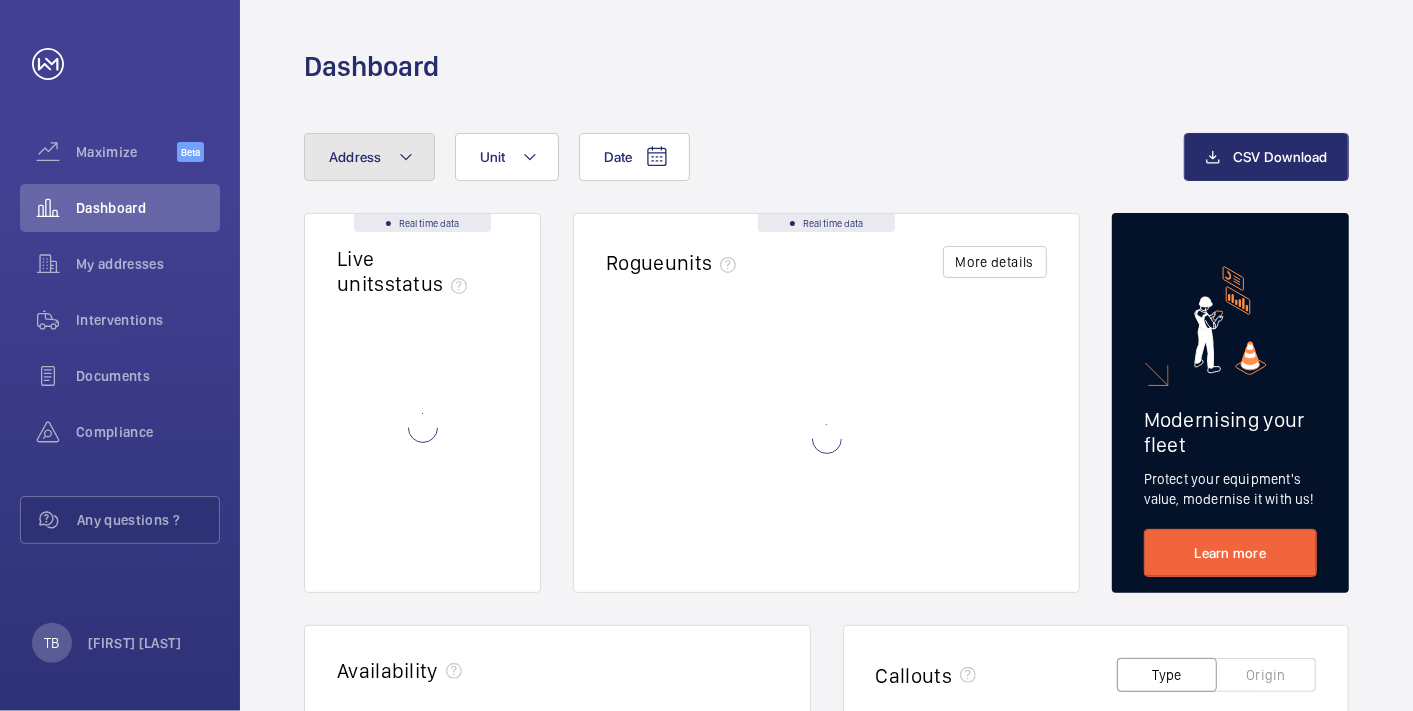 click on "Address" 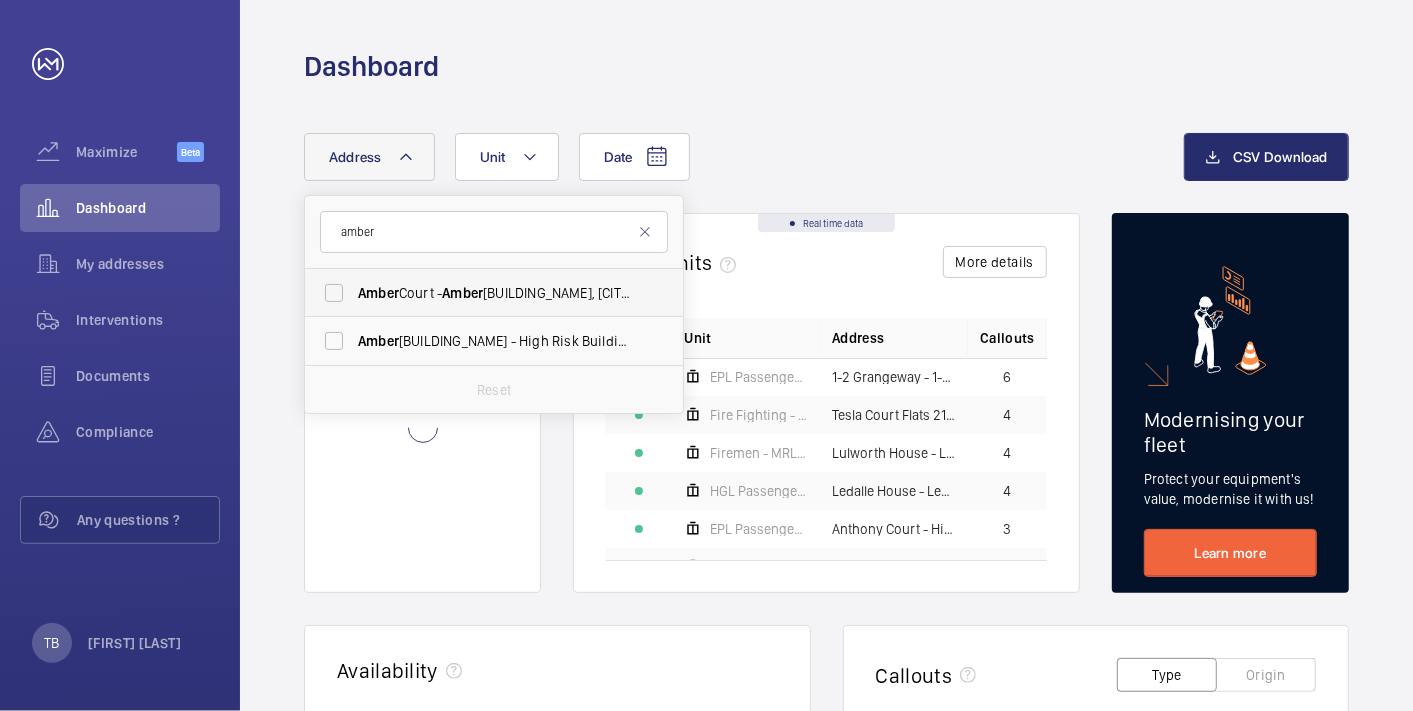 type on "amber" 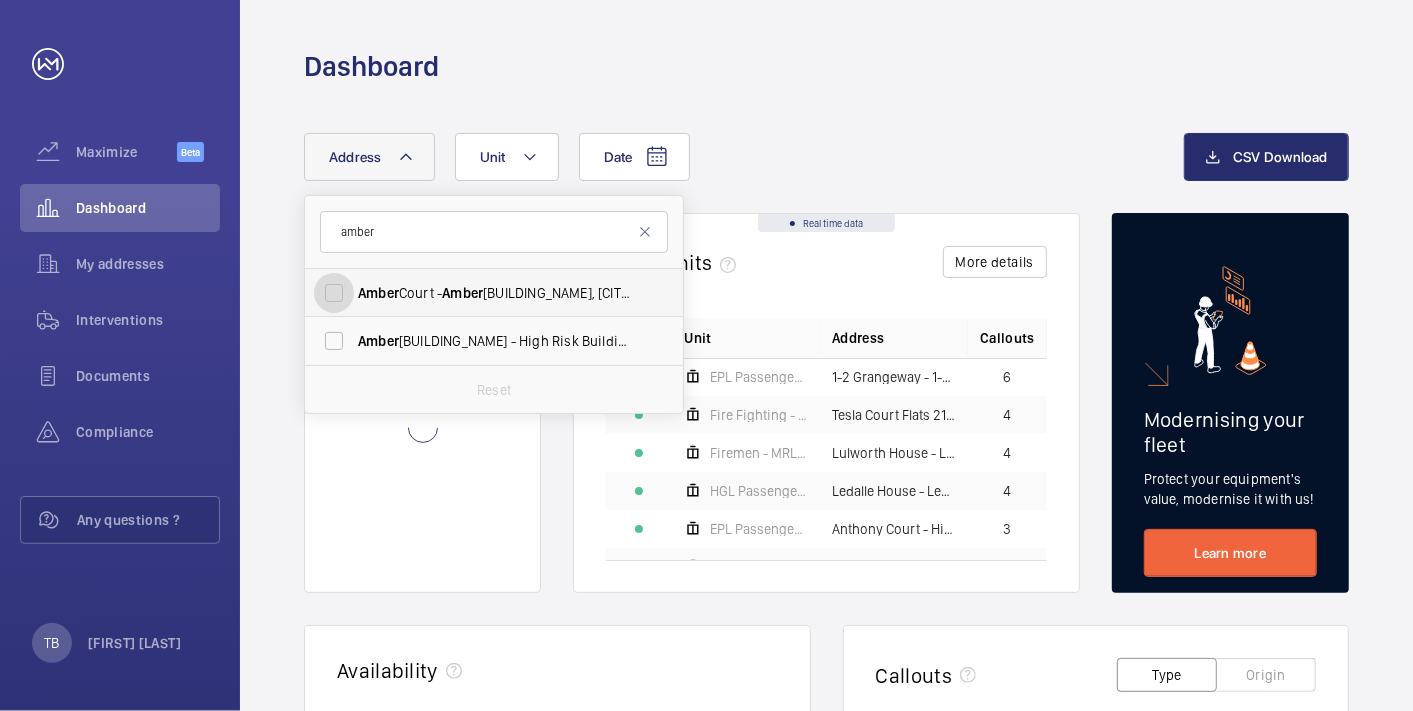 click on "Amber  Court -  Amber  Court, LONDON N11 2RA" at bounding box center [334, 293] 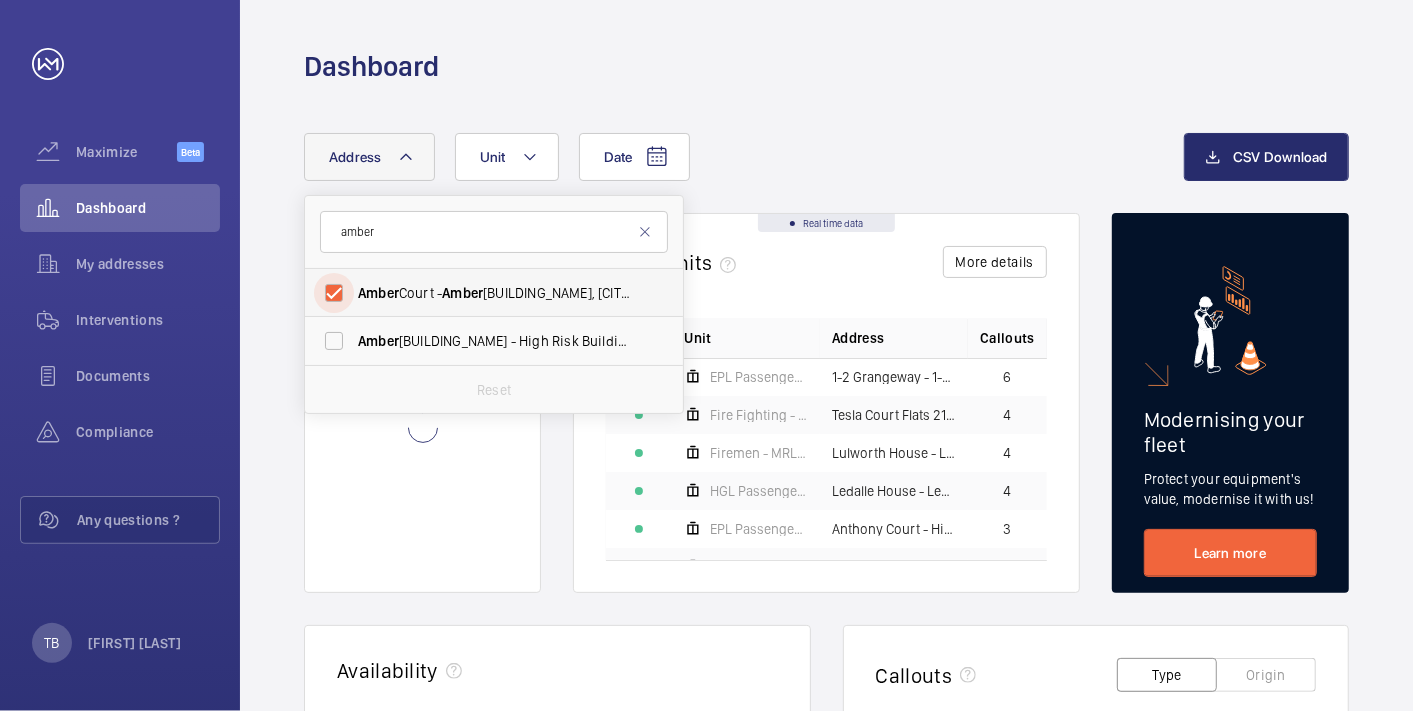 checkbox on "true" 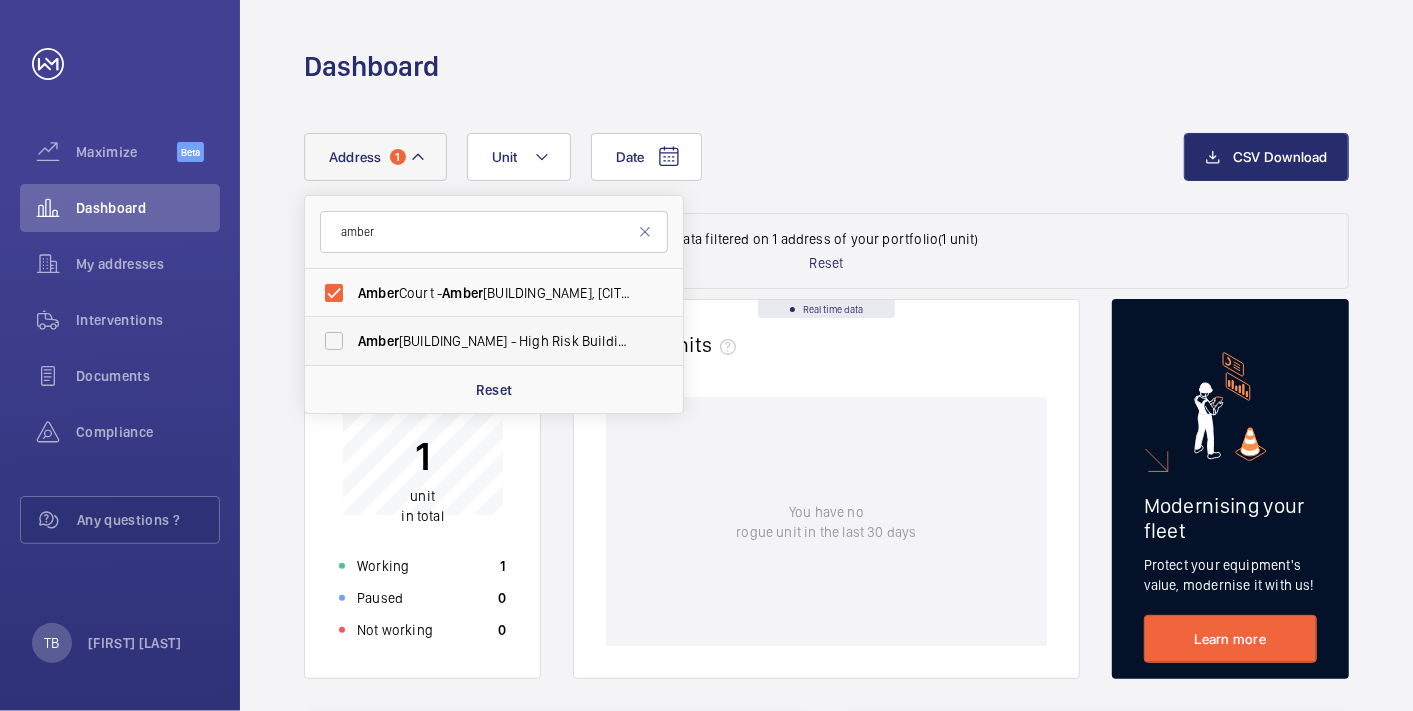 click on "Amber  Court - High Risk Building - High Street, LONDON E15 2NE" at bounding box center [495, 341] 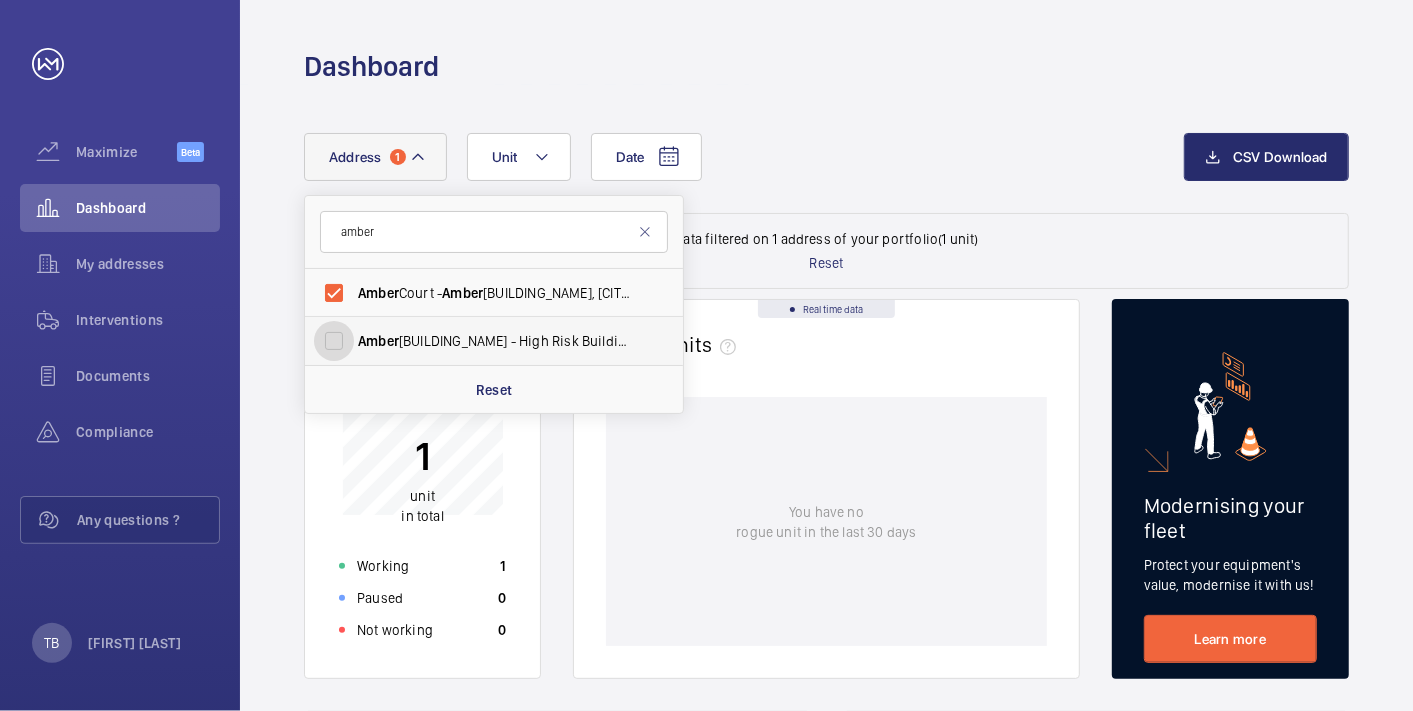 click on "Amber  Court - High Risk Building - High Street, LONDON E15 2NE" at bounding box center [334, 341] 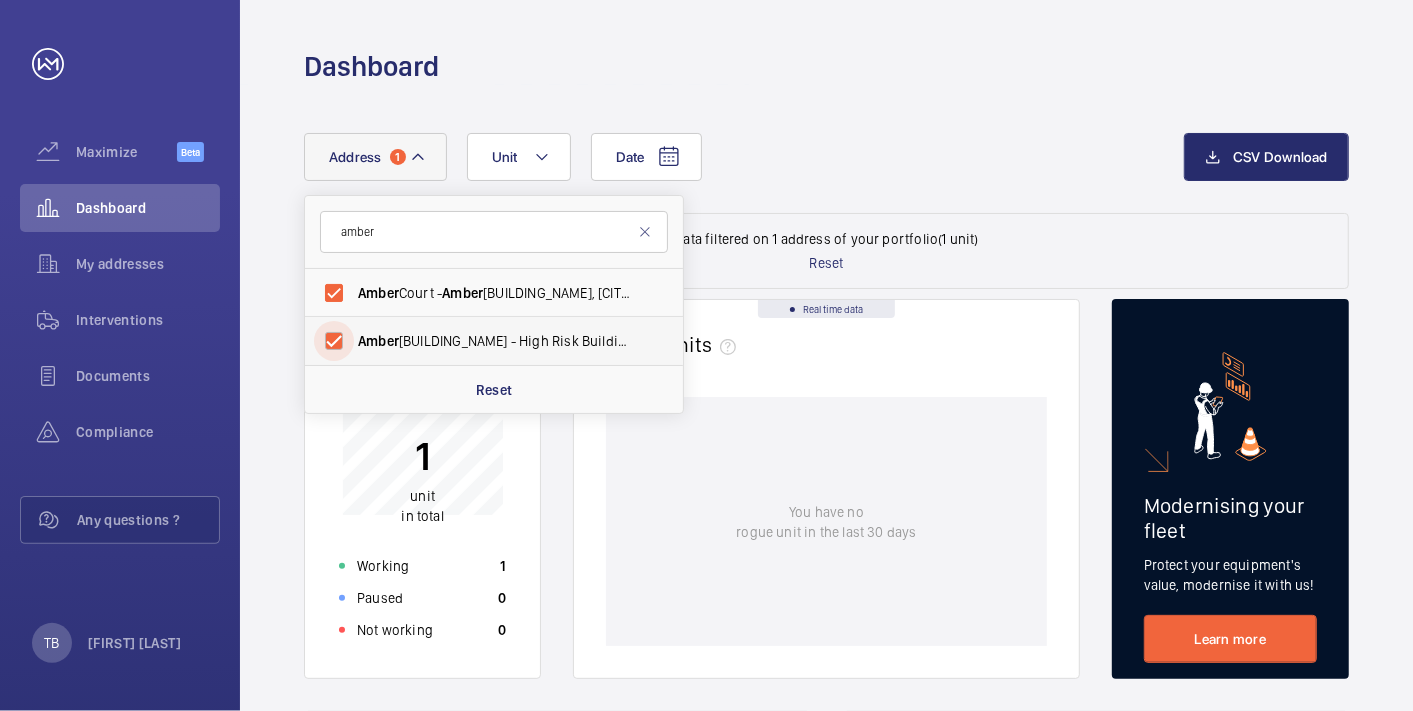 checkbox on "true" 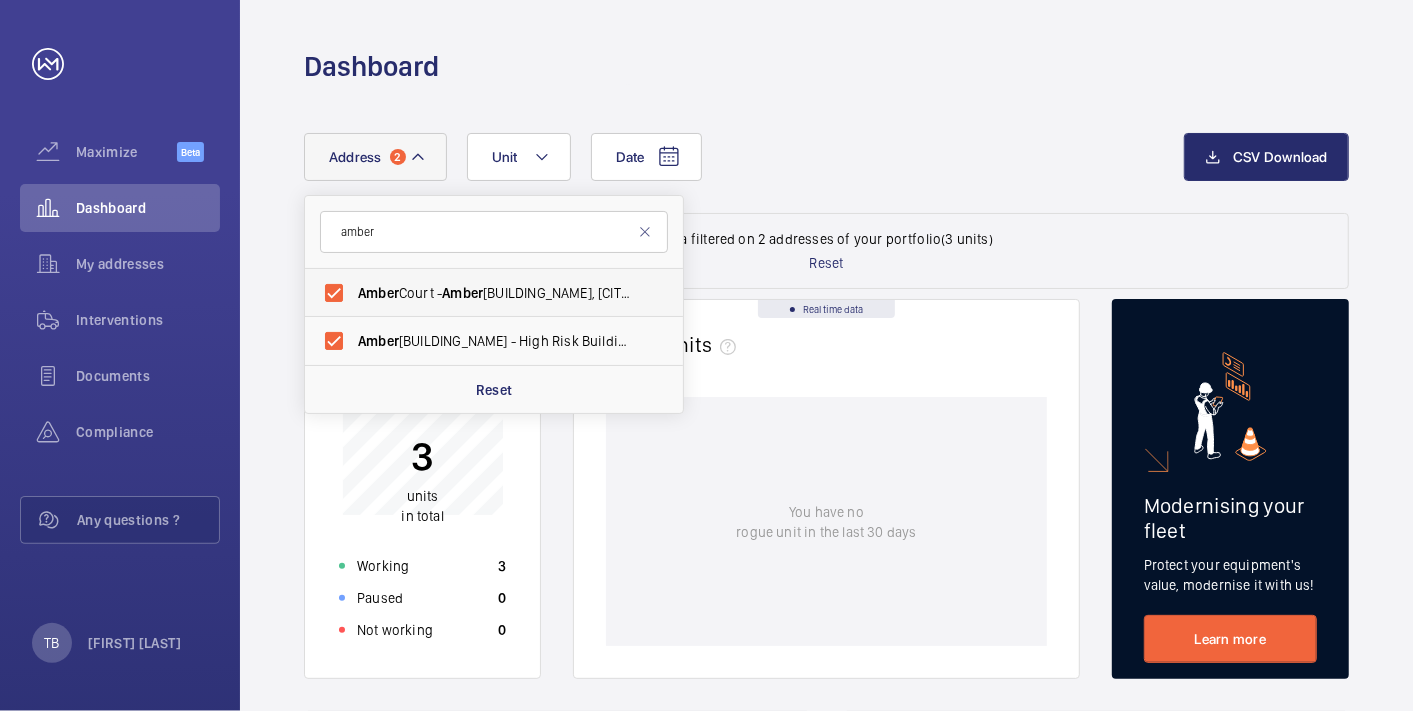 click on "Amber  Court -  Amber  Court, LONDON N11 2RA" at bounding box center [495, 293] 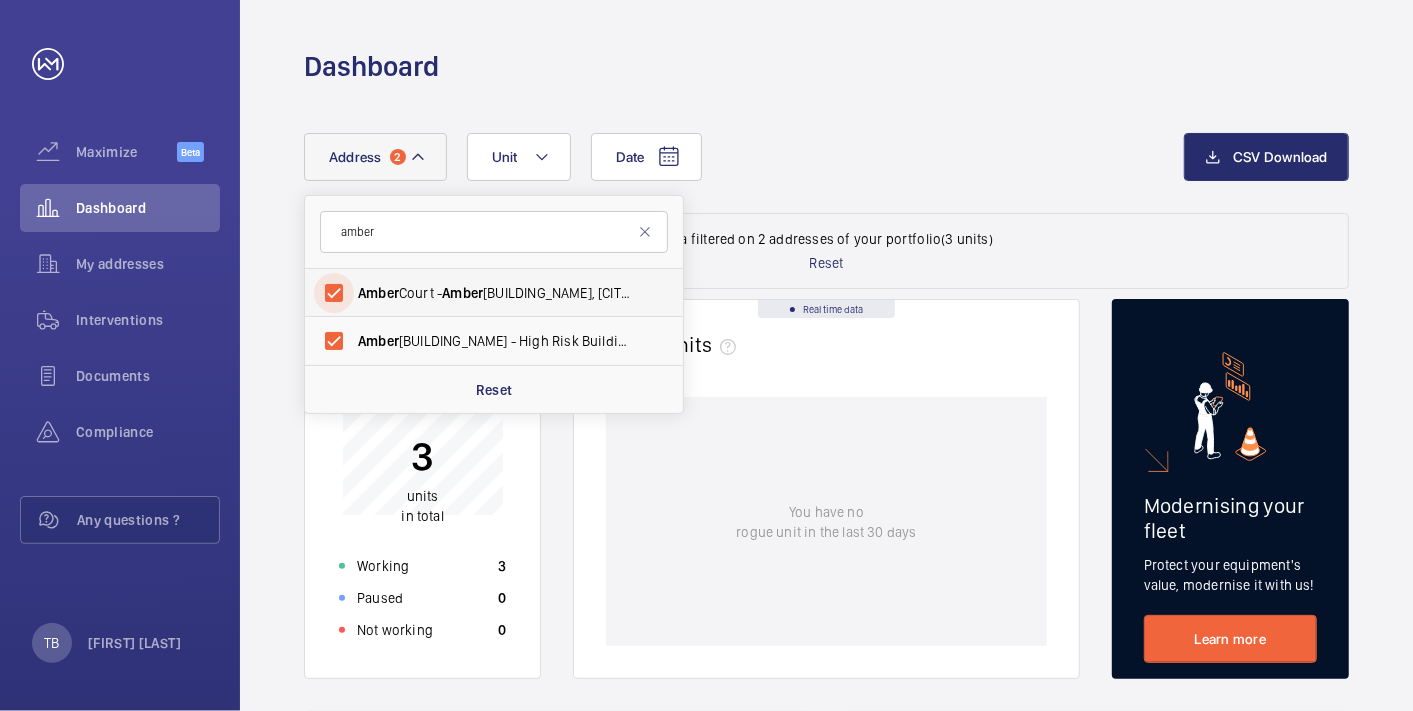 click on "Amber  Court -  Amber  Court, LONDON N11 2RA" at bounding box center [334, 293] 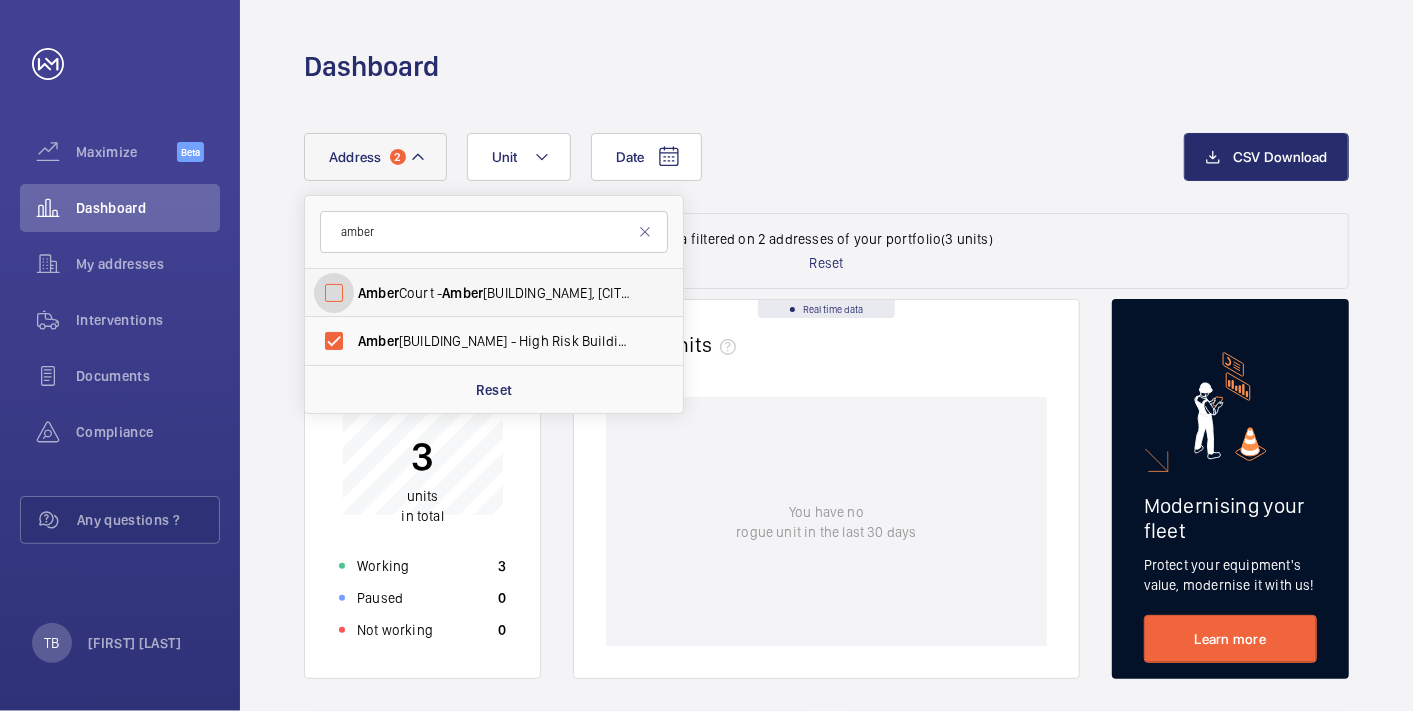 checkbox on "false" 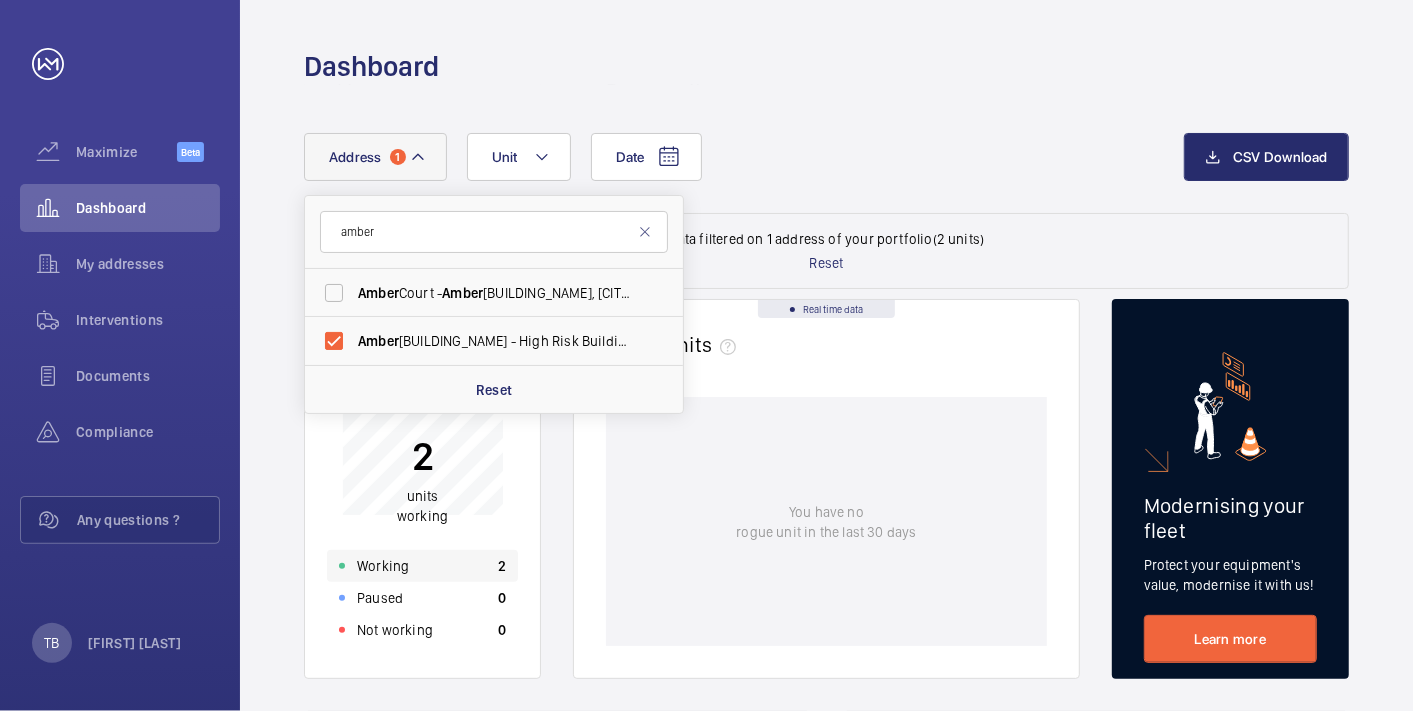 click on "Working" 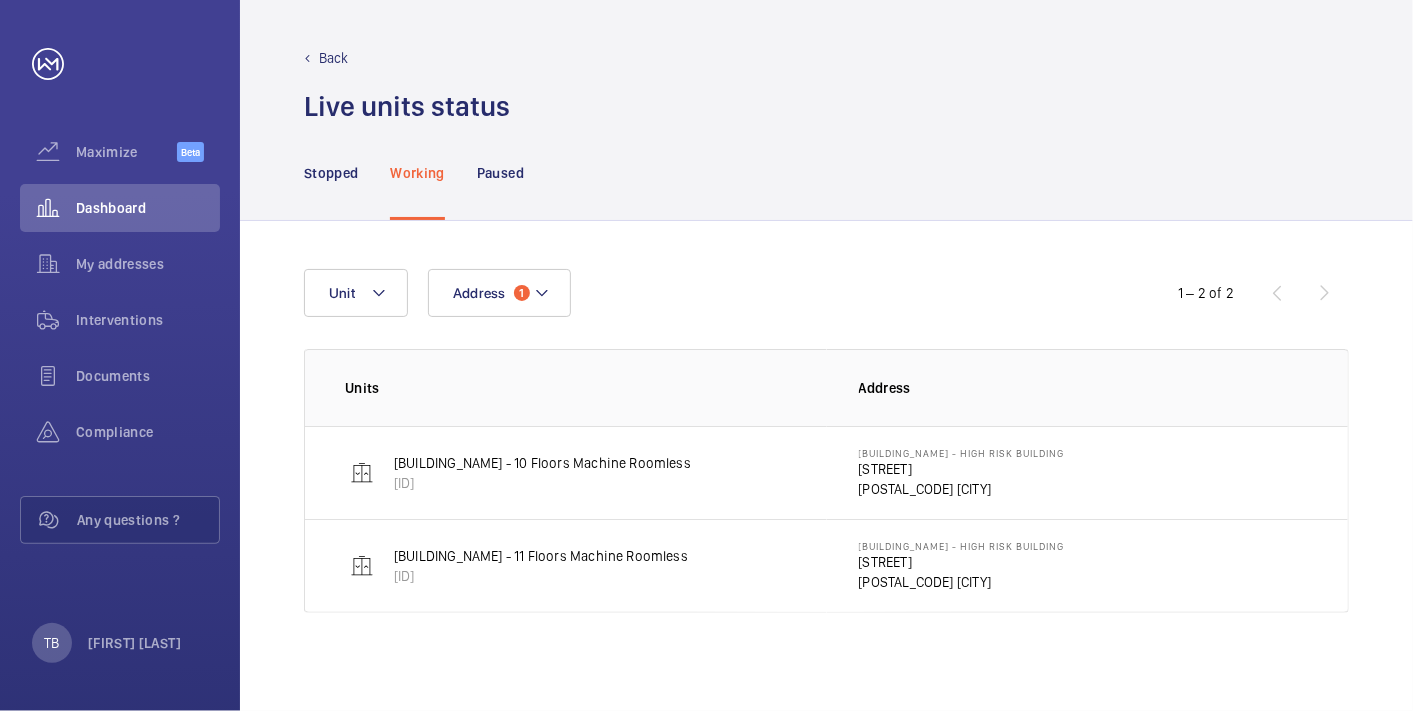 click on "High Street" 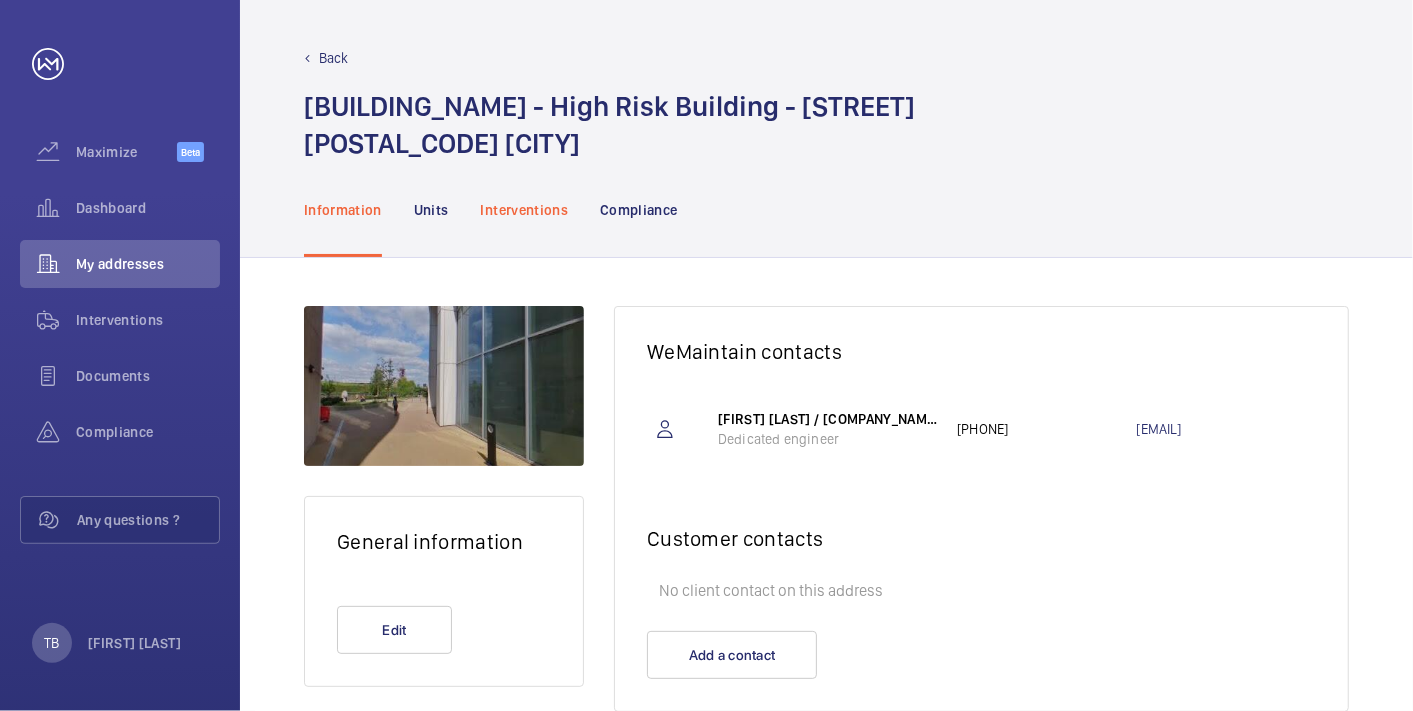 click on "Interventions" 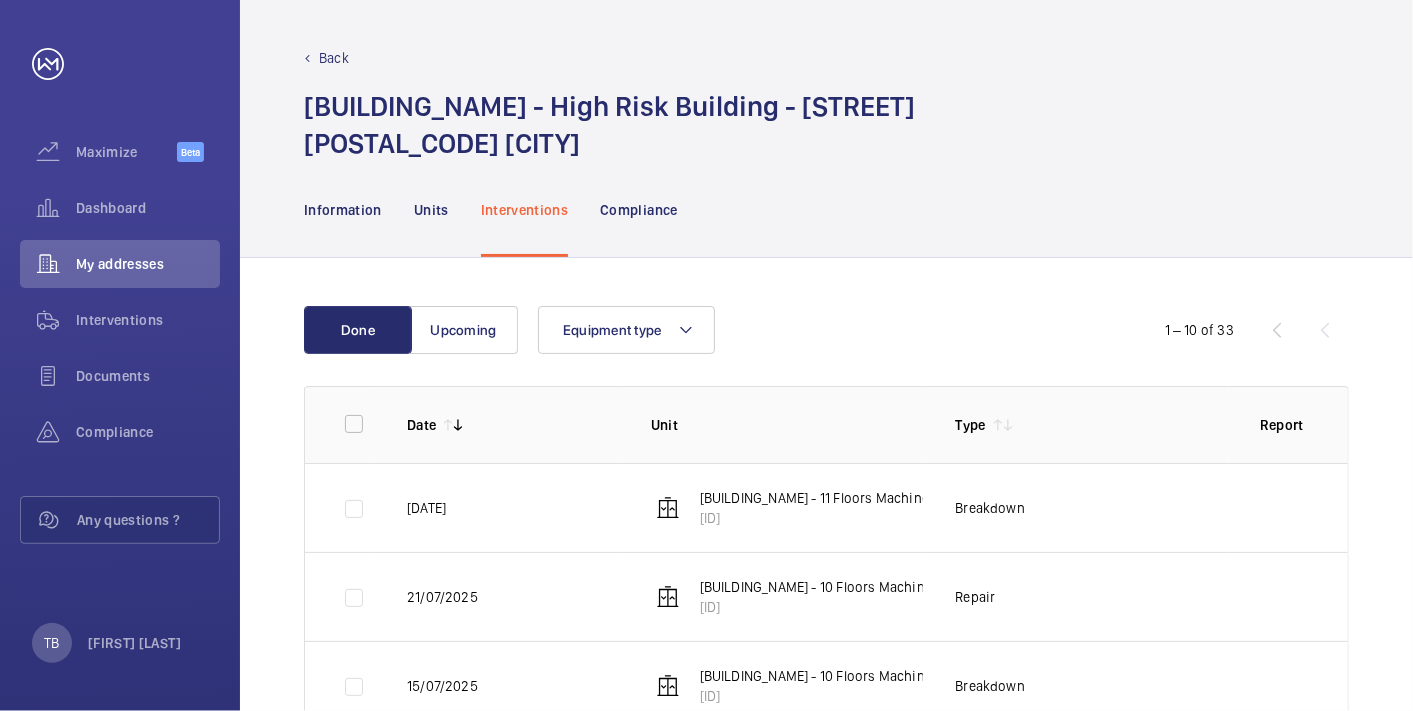 scroll, scrollTop: 273, scrollLeft: 0, axis: vertical 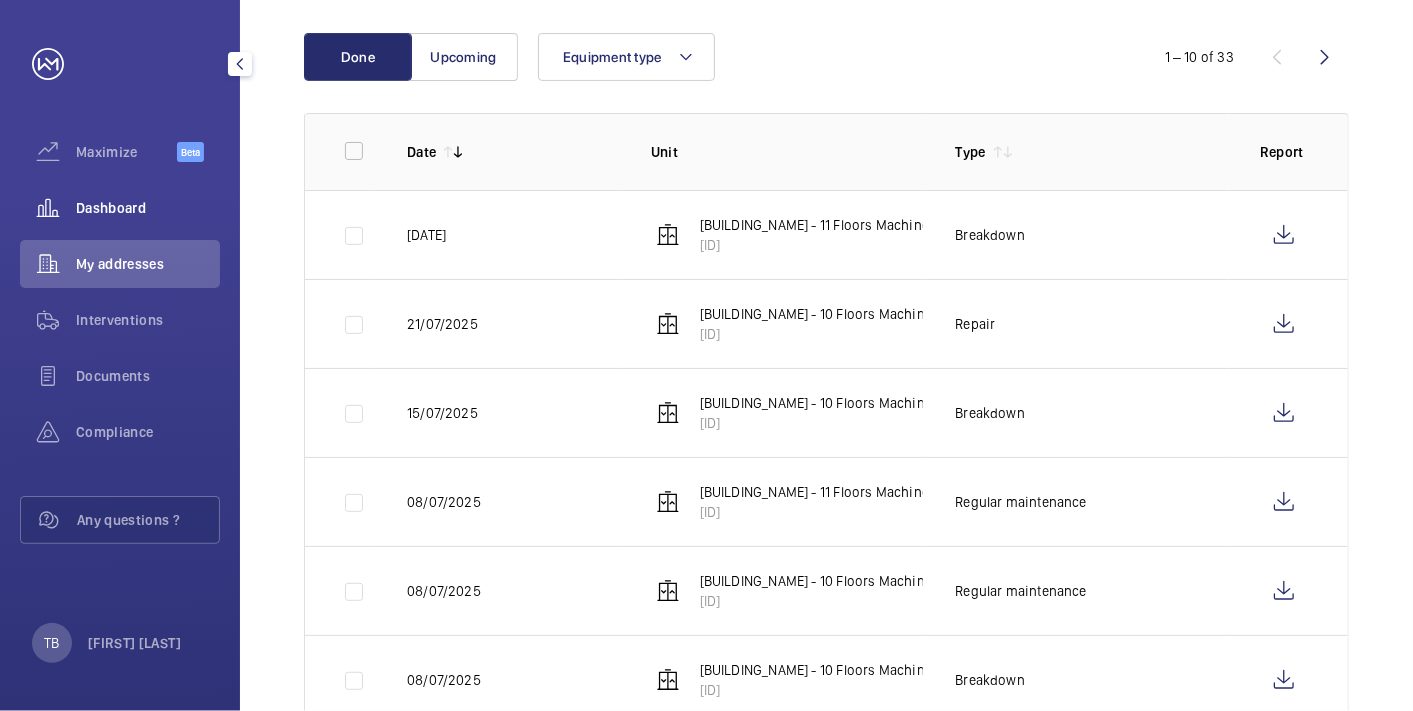 click on "Dashboard" 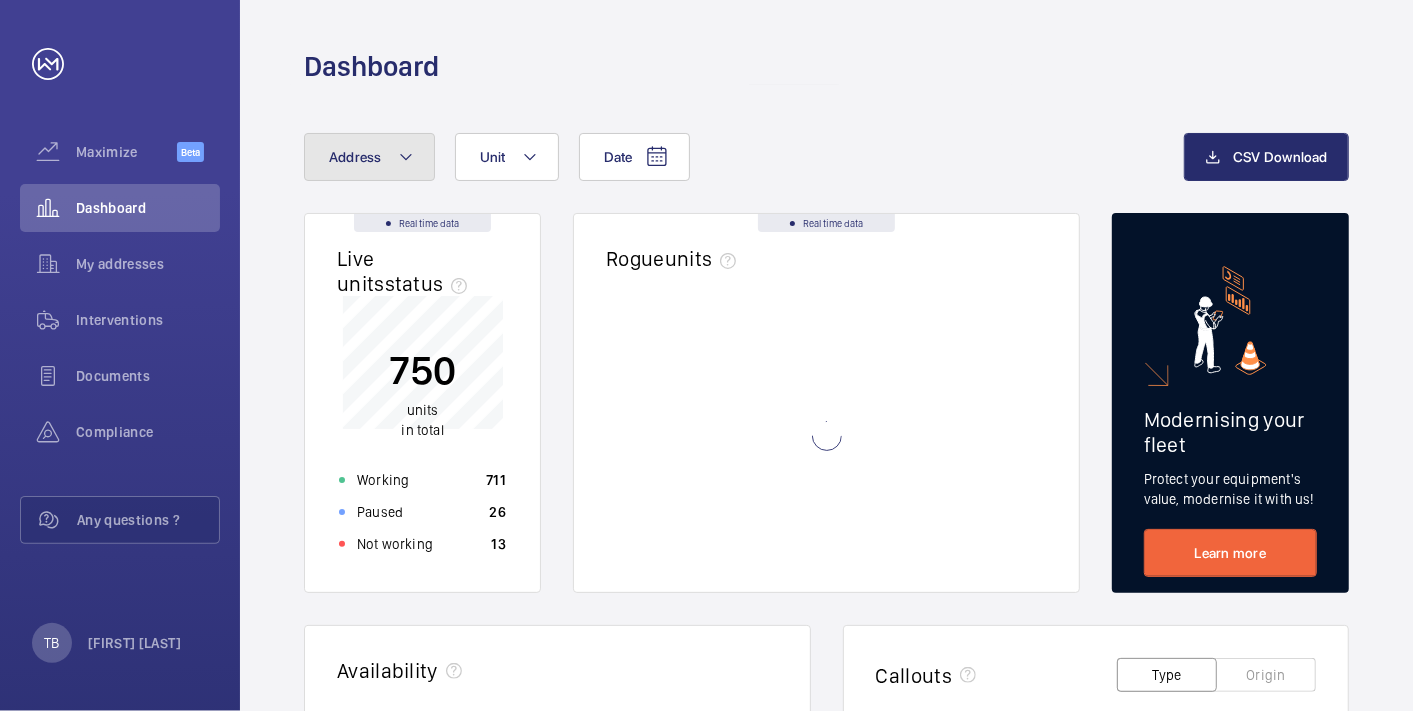 click 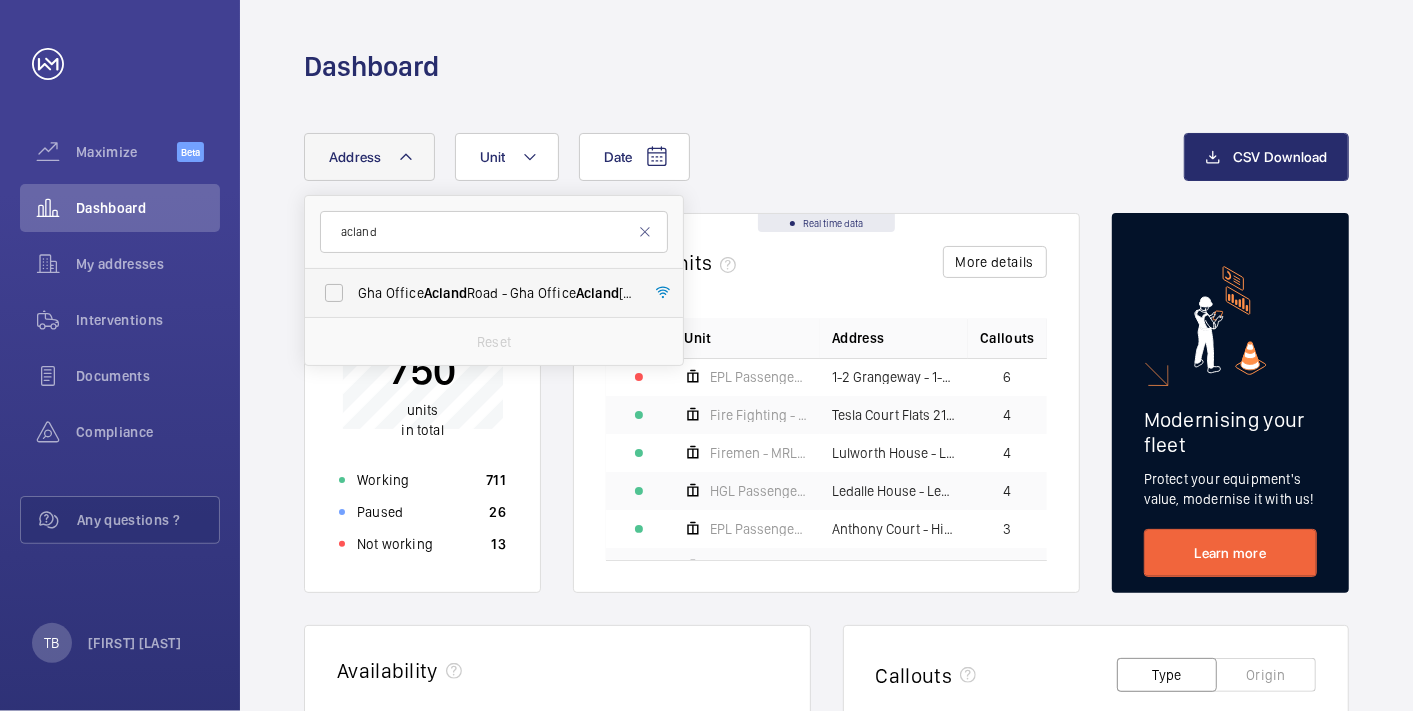 type on "acland" 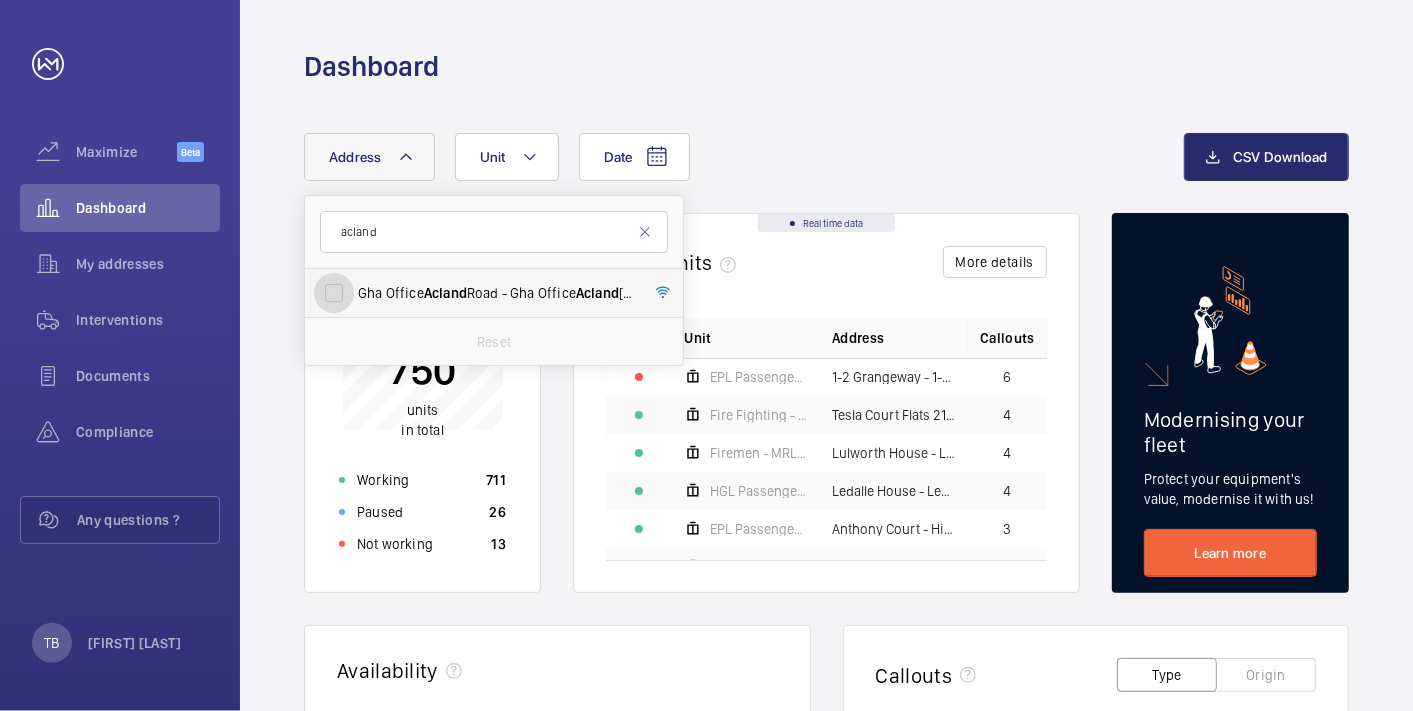 click on "Gha Office  Acland  Road - Gha Office  Acland  Road, LONDON NW2 5AU" at bounding box center [334, 293] 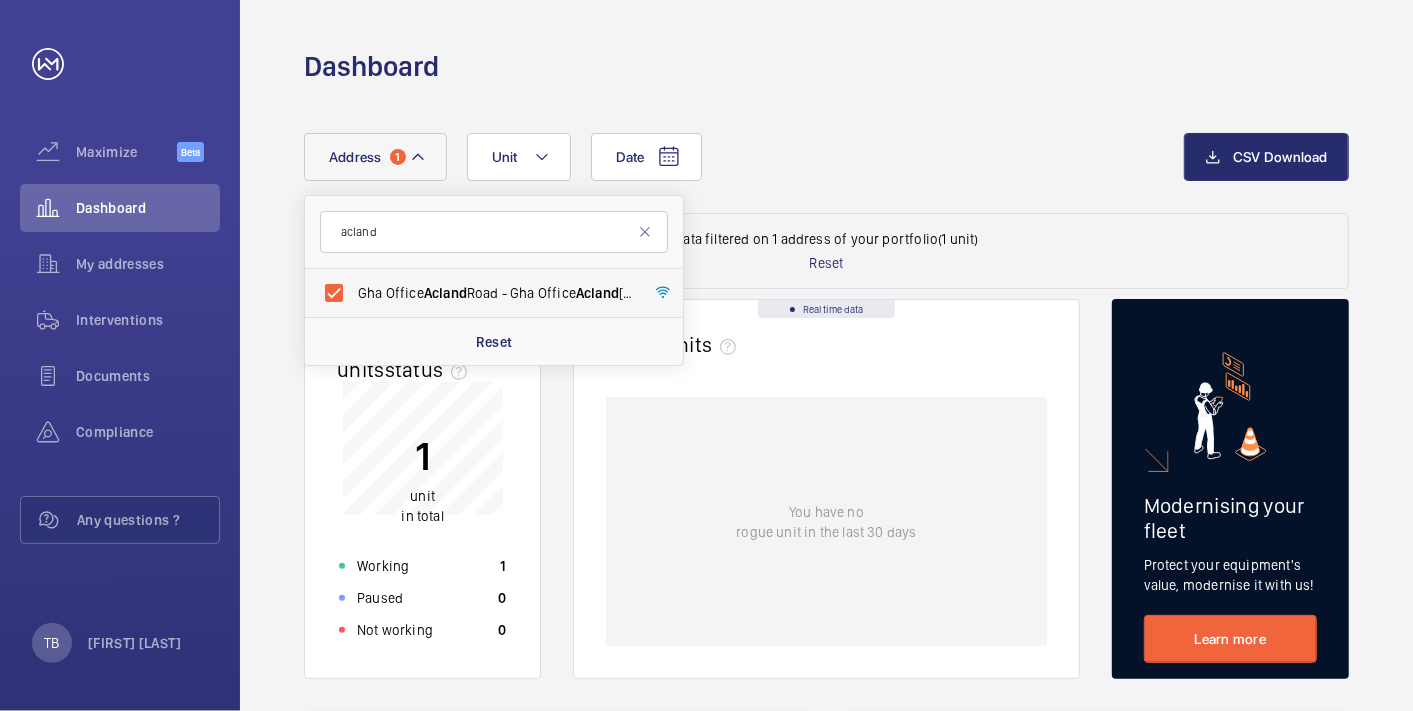 click on "Gha Office  Acland  Road - Gha Office  Acland  Road, LONDON NW2 5AU" at bounding box center [495, 293] 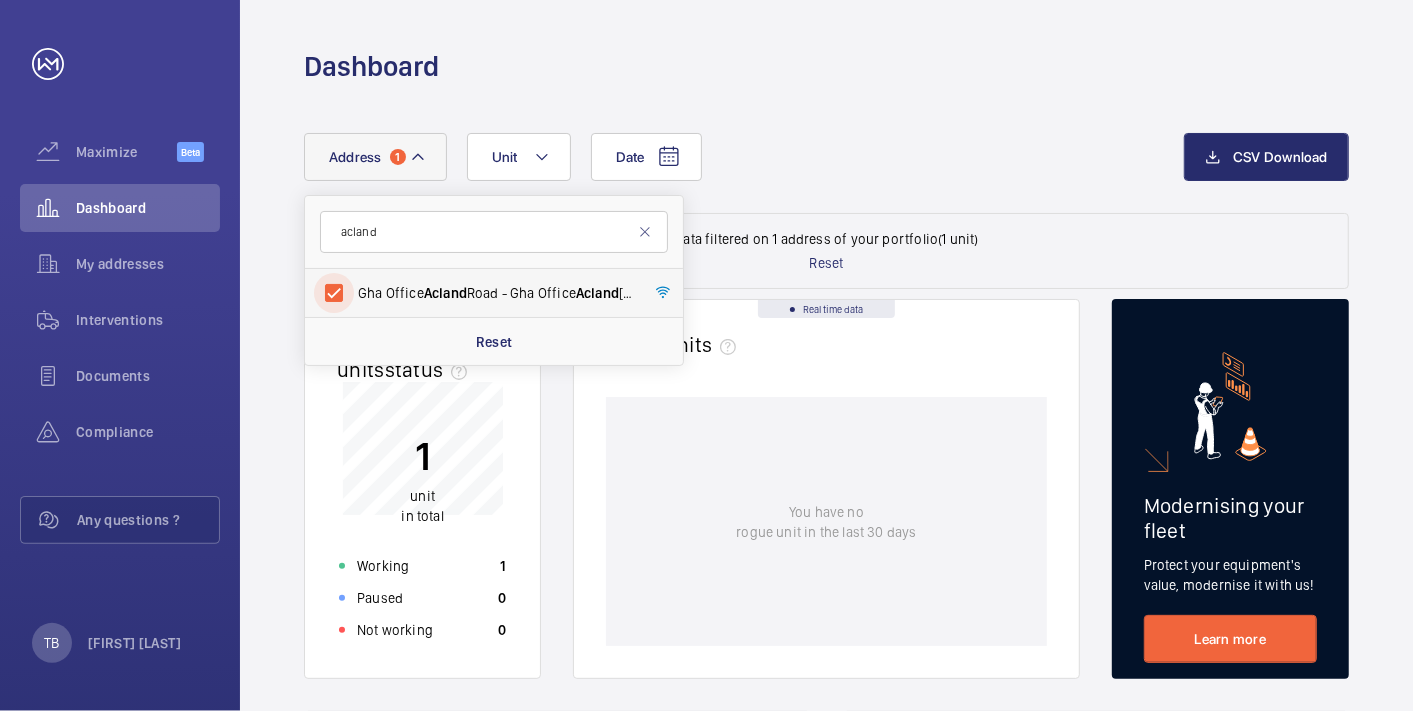 click on "Gha Office  Acland  Road - Gha Office  Acland  Road, LONDON NW2 5AU" at bounding box center (334, 293) 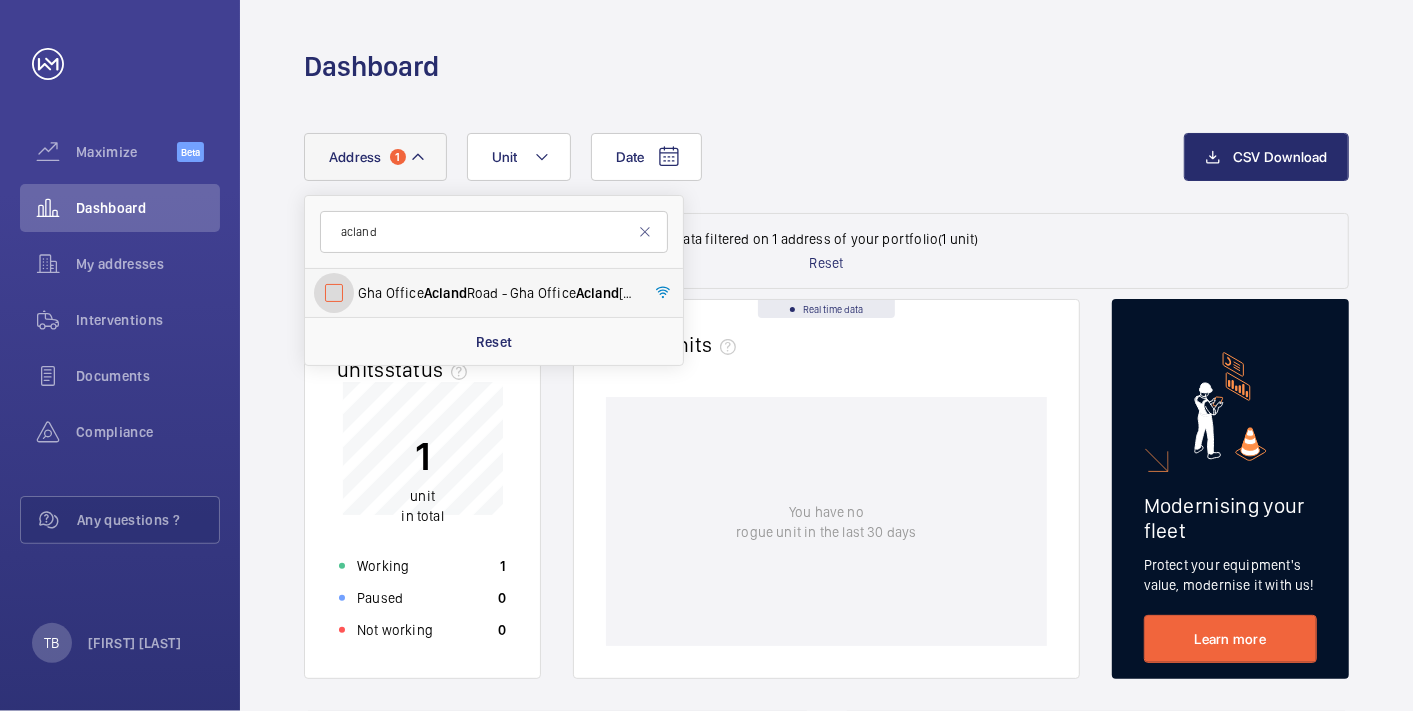 checkbox on "false" 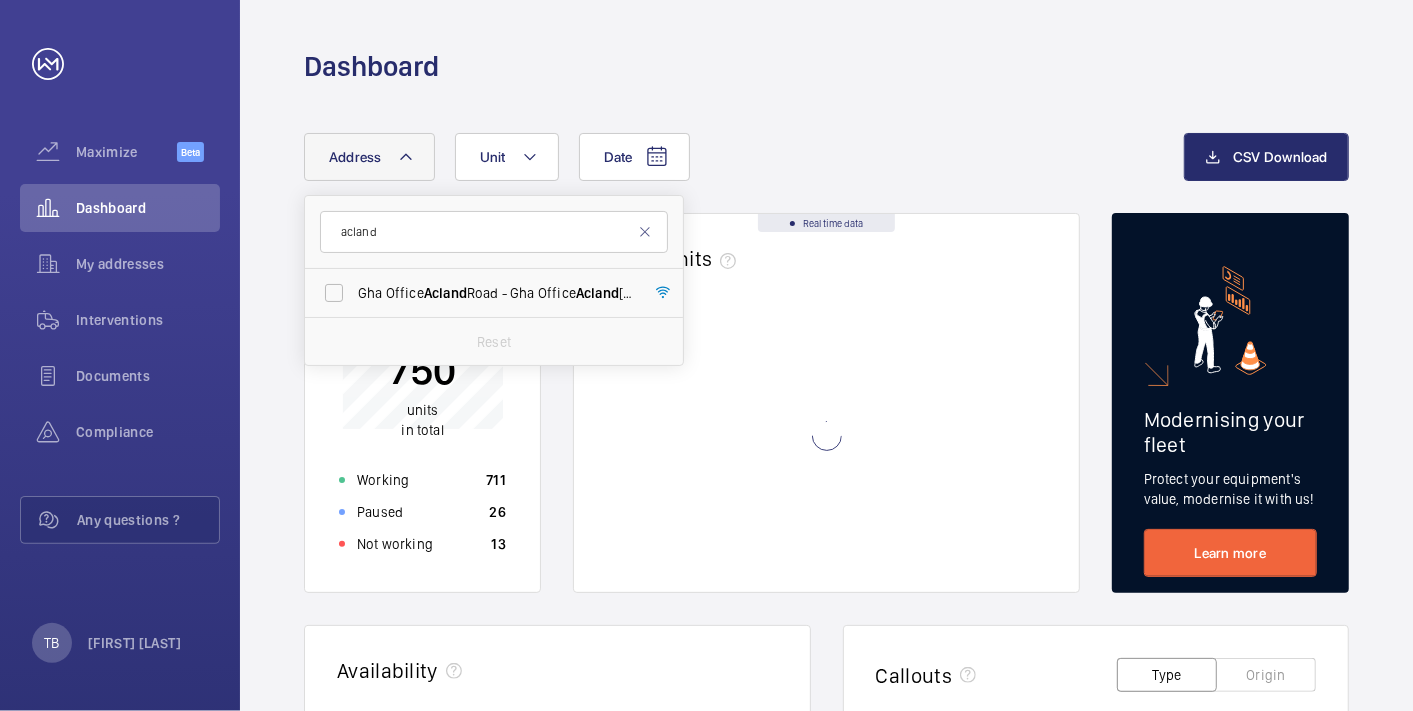 click on "Dashboard" 